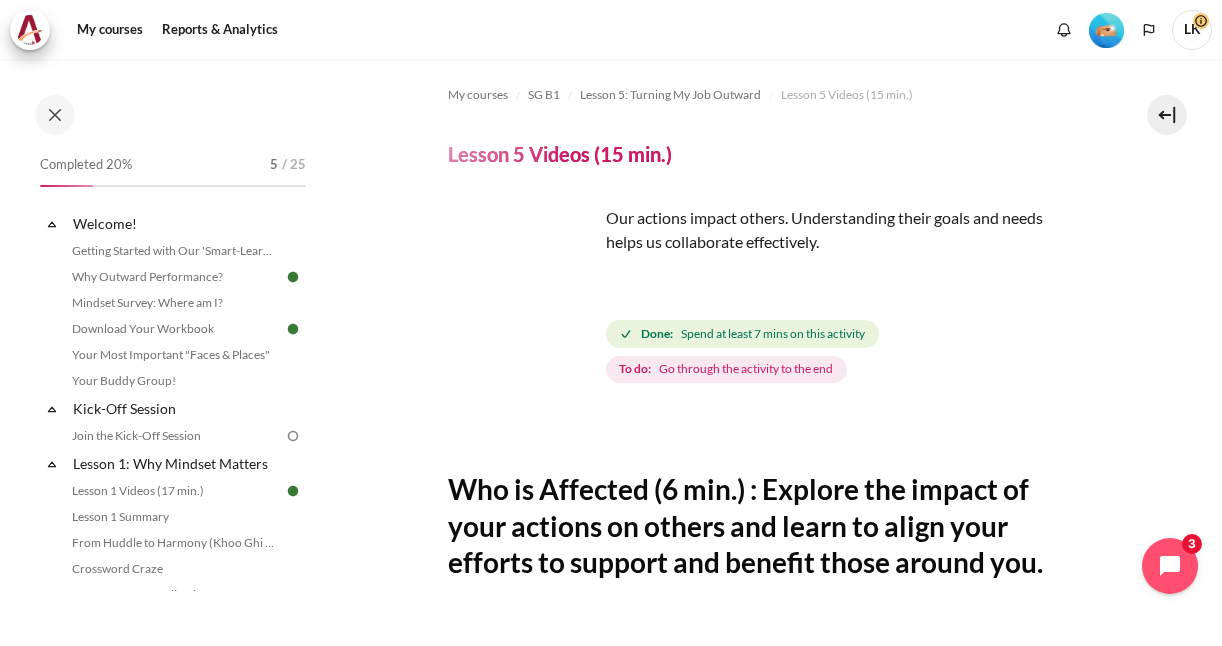 scroll, scrollTop: 0, scrollLeft: 0, axis: both 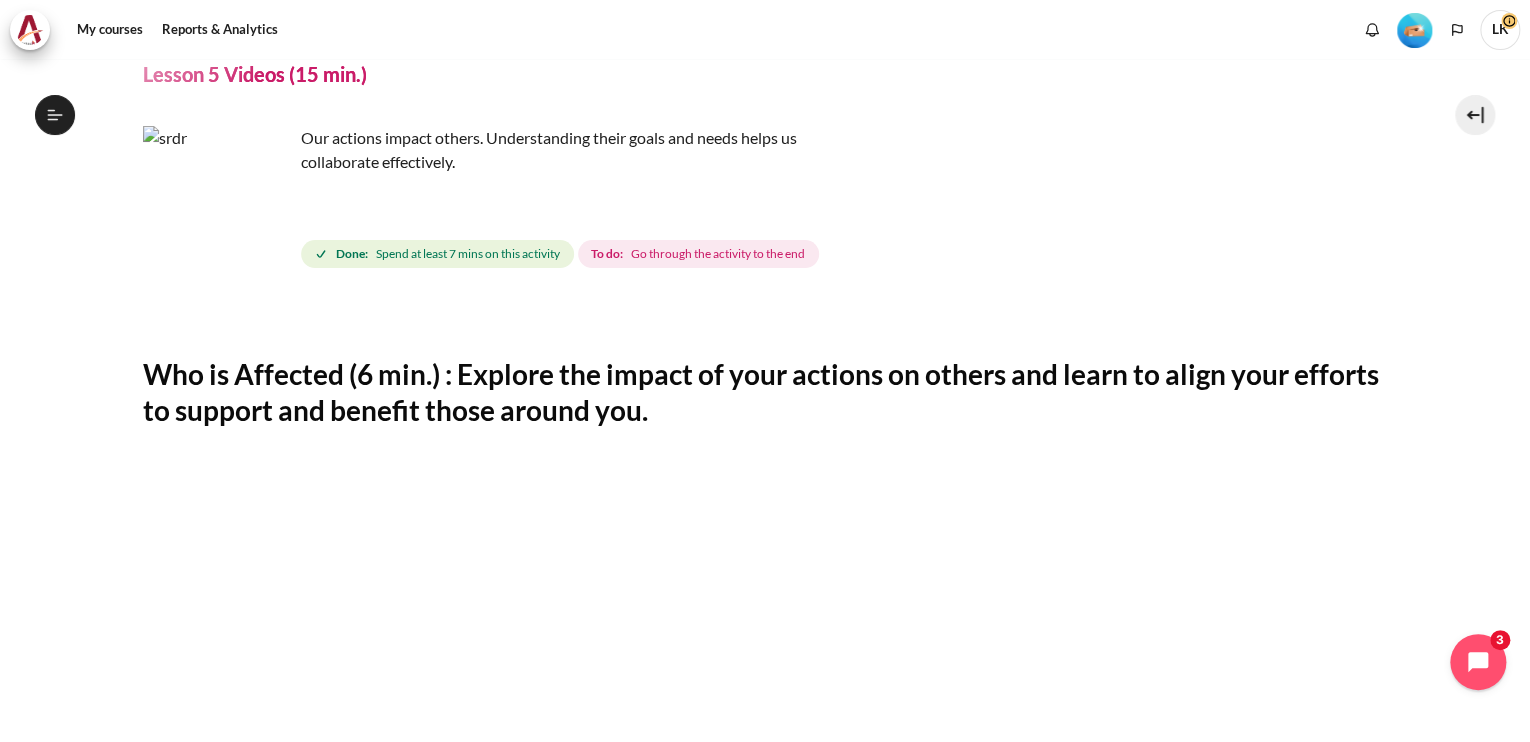 type 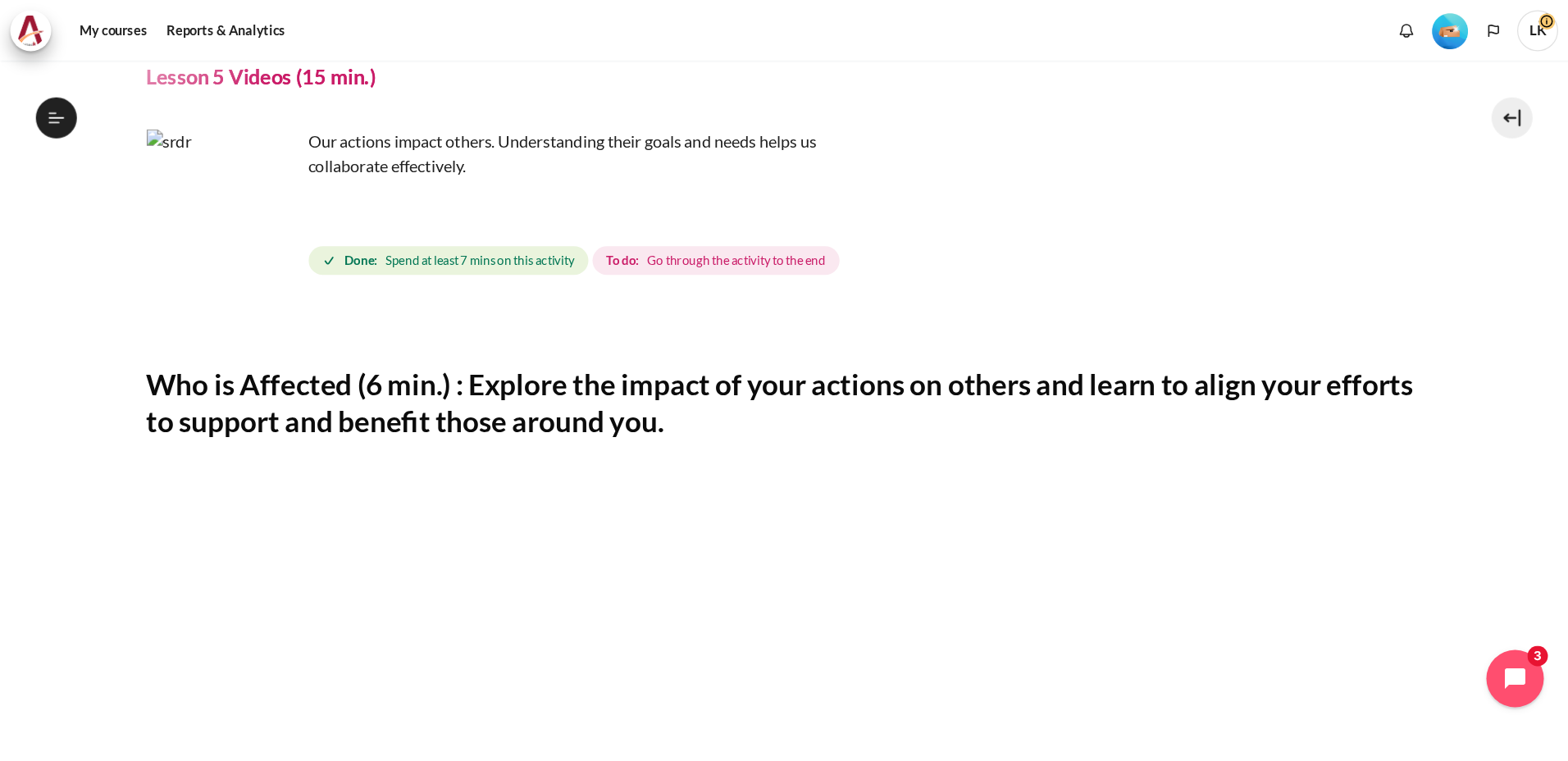 scroll, scrollTop: 436, scrollLeft: 0, axis: vertical 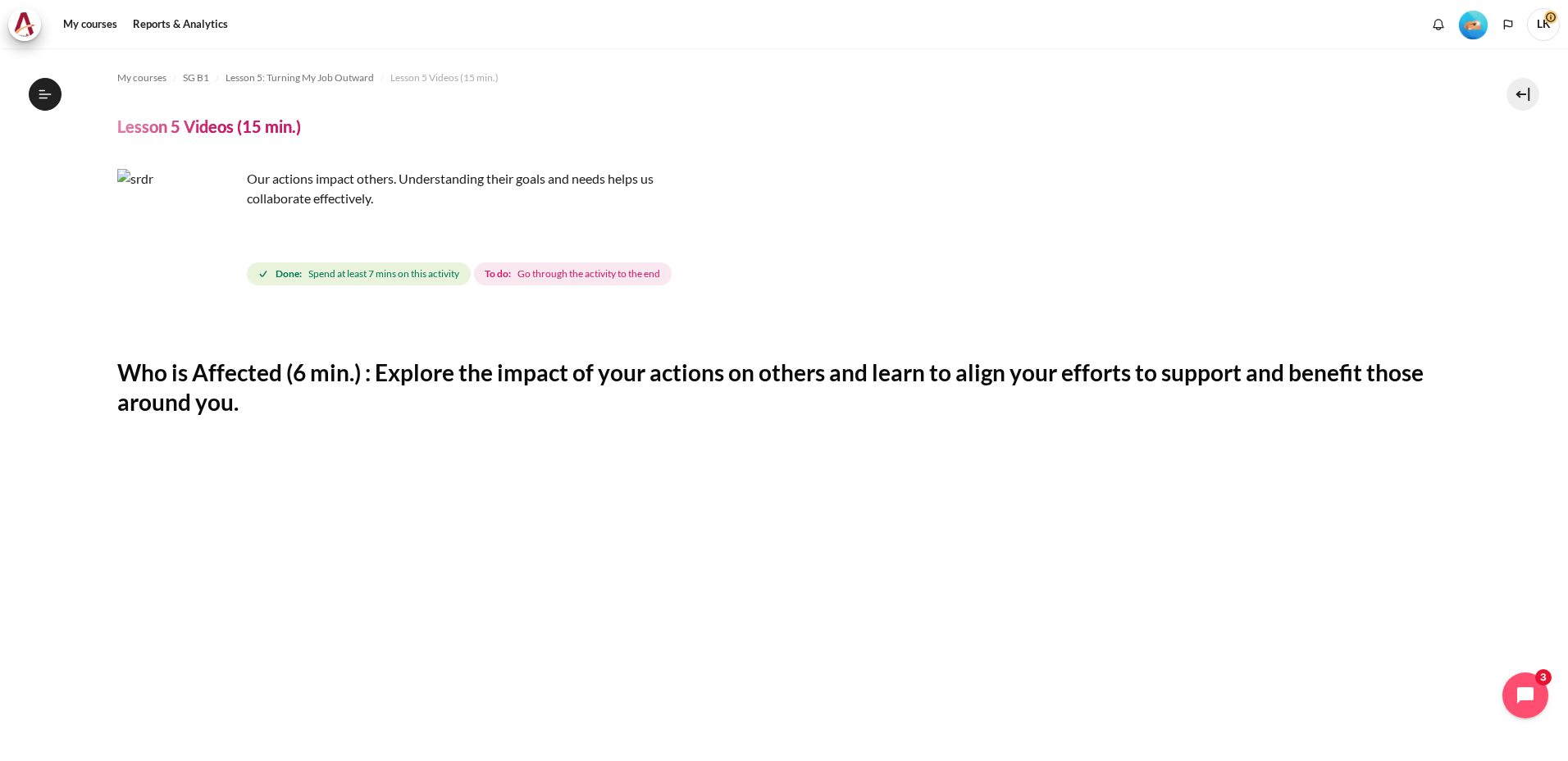 click on "Who is Affected (6 min.) : Explore the impact of your actions on others and learn to align your efforts to support and benefit those around you." at bounding box center (784, 387) 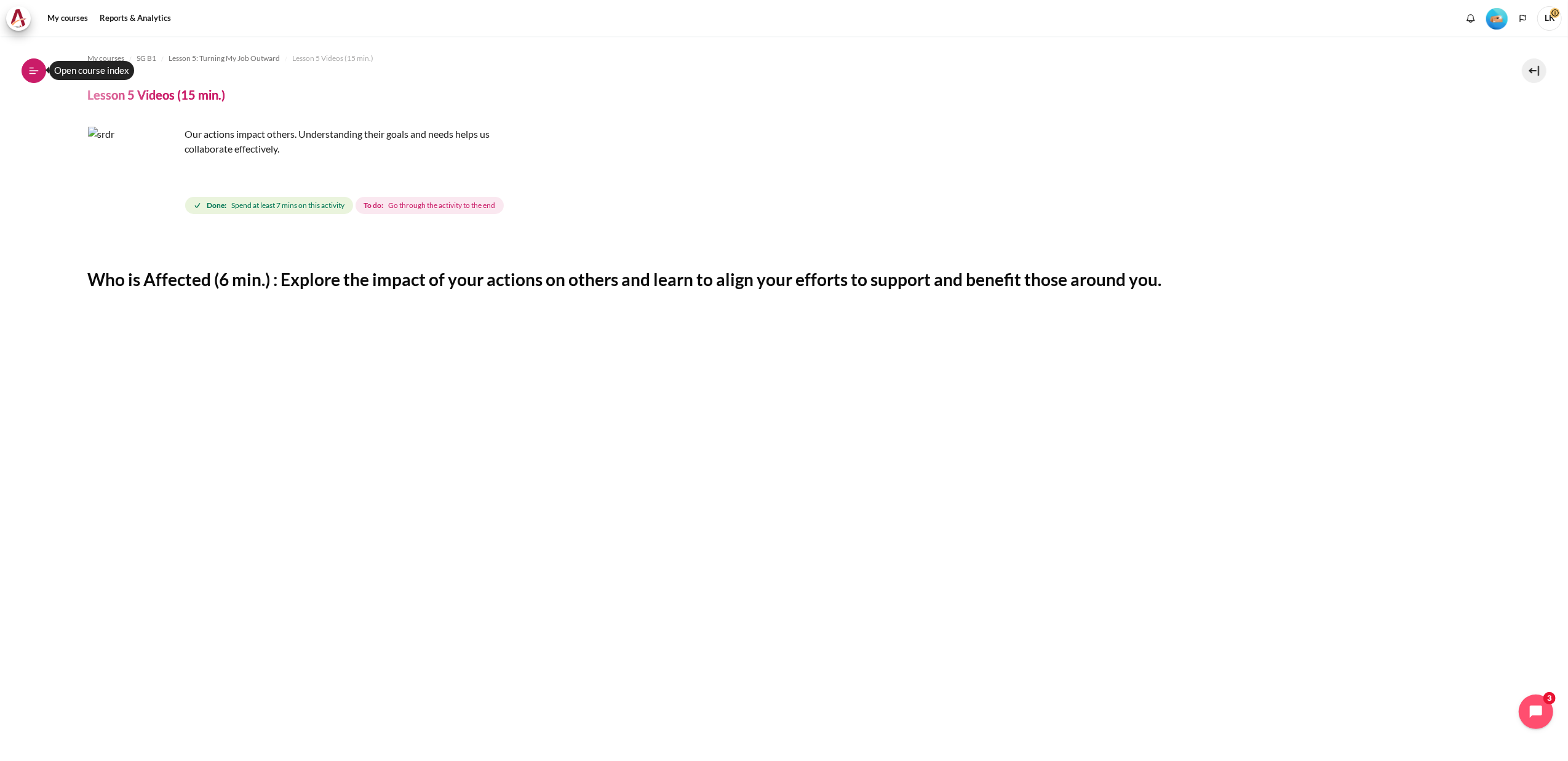 click 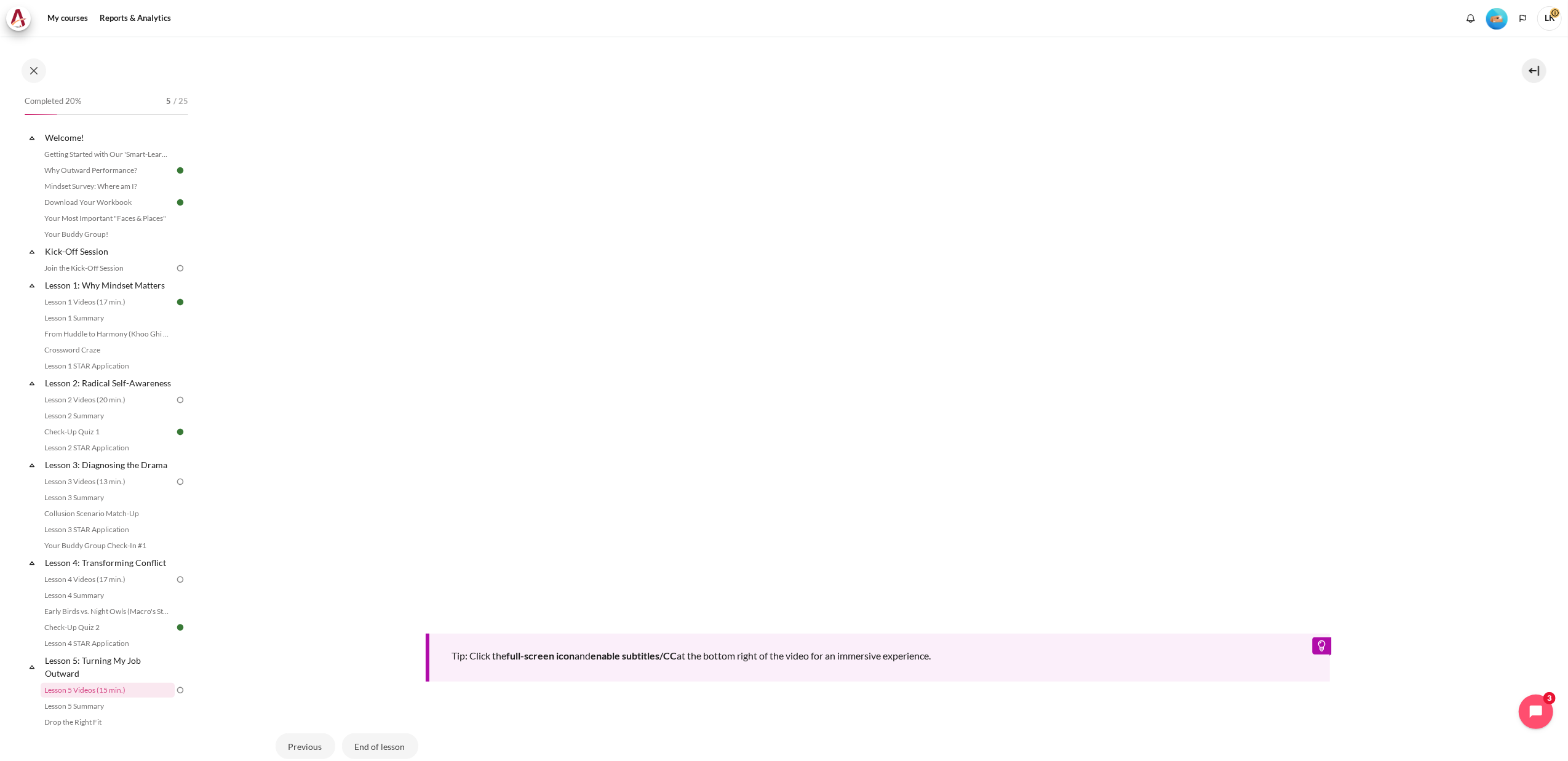 scroll, scrollTop: 492, scrollLeft: 0, axis: vertical 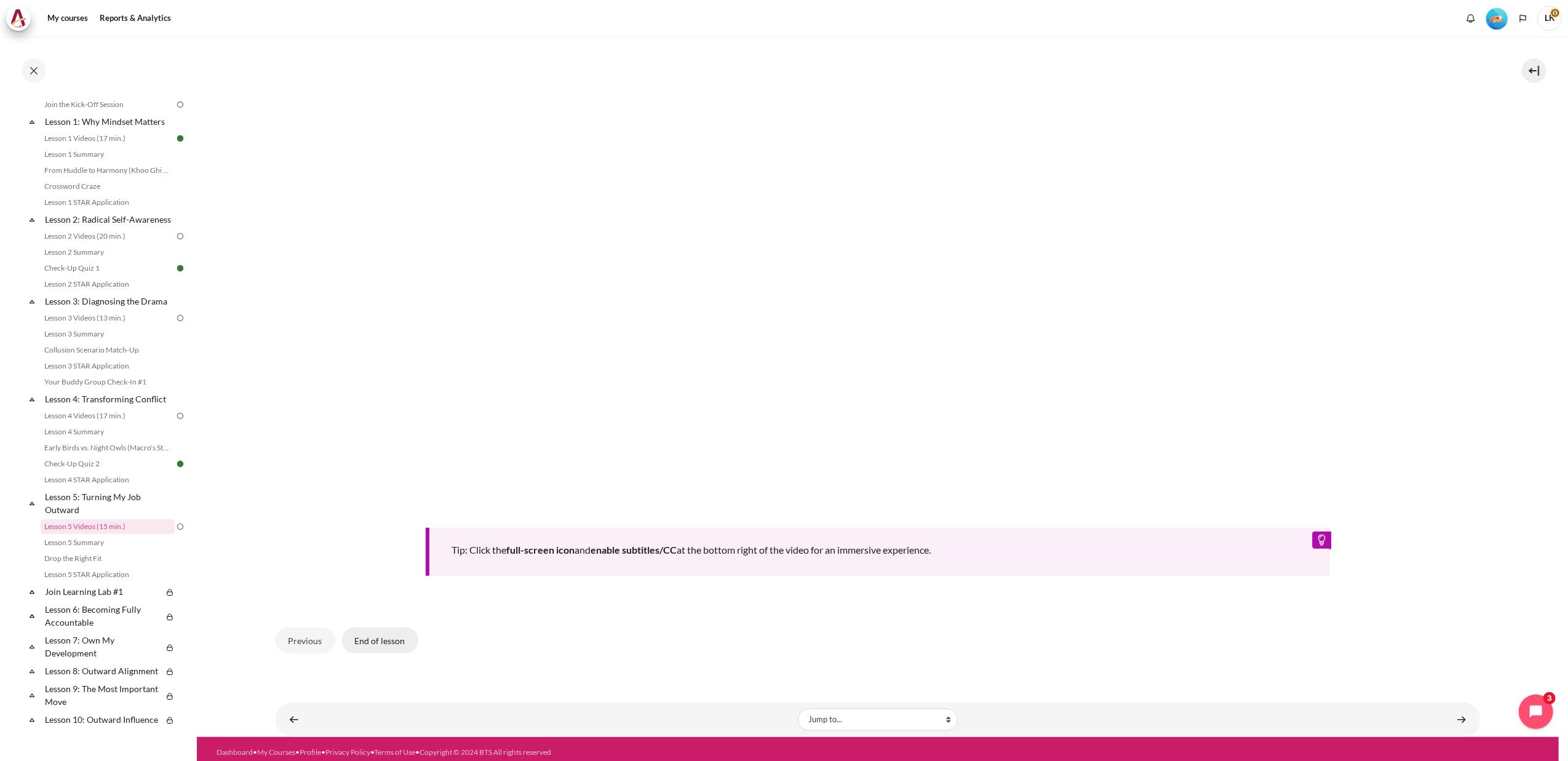 click on "End of lesson" at bounding box center (380, 640) 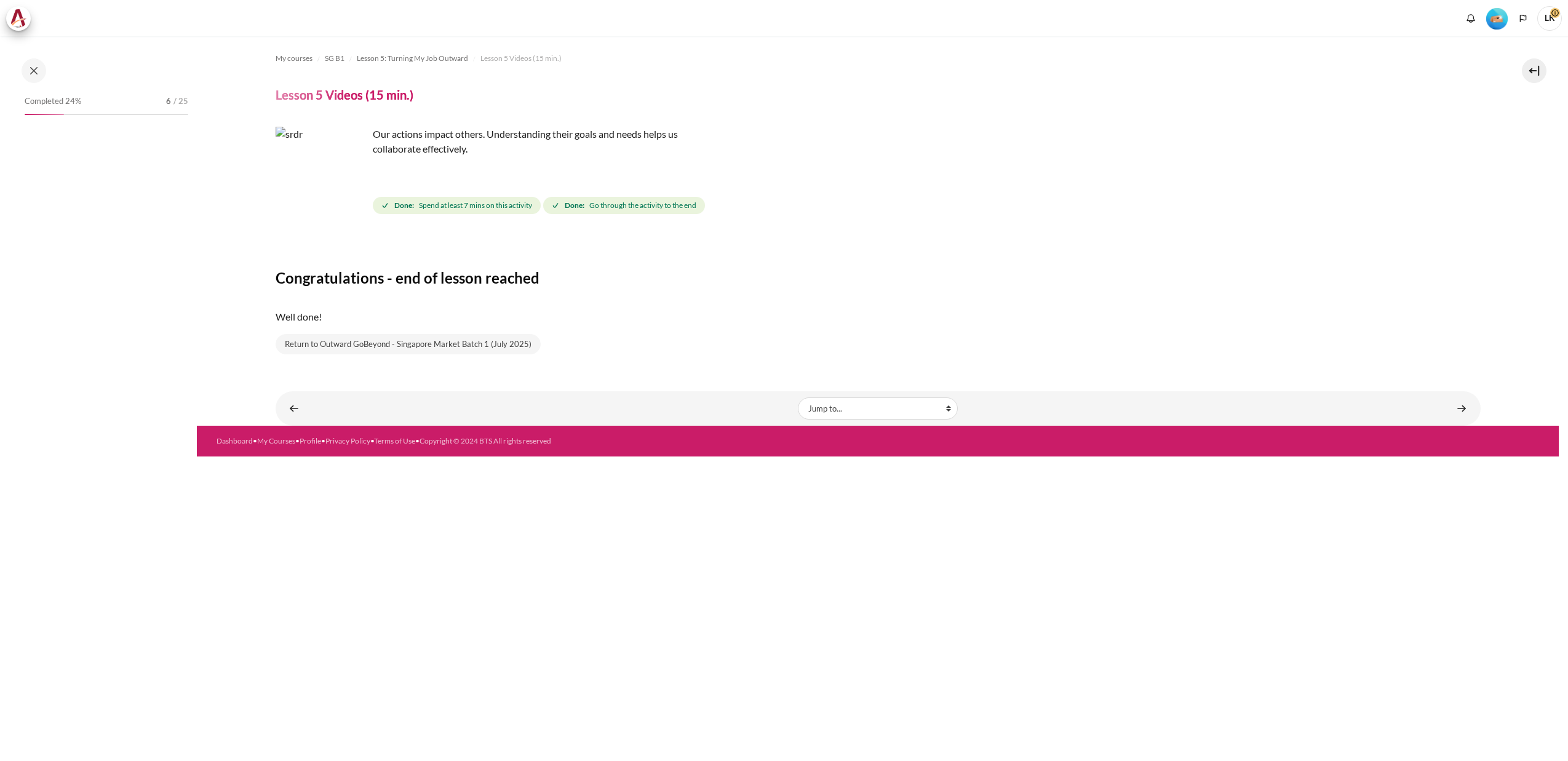 scroll, scrollTop: 0, scrollLeft: 0, axis: both 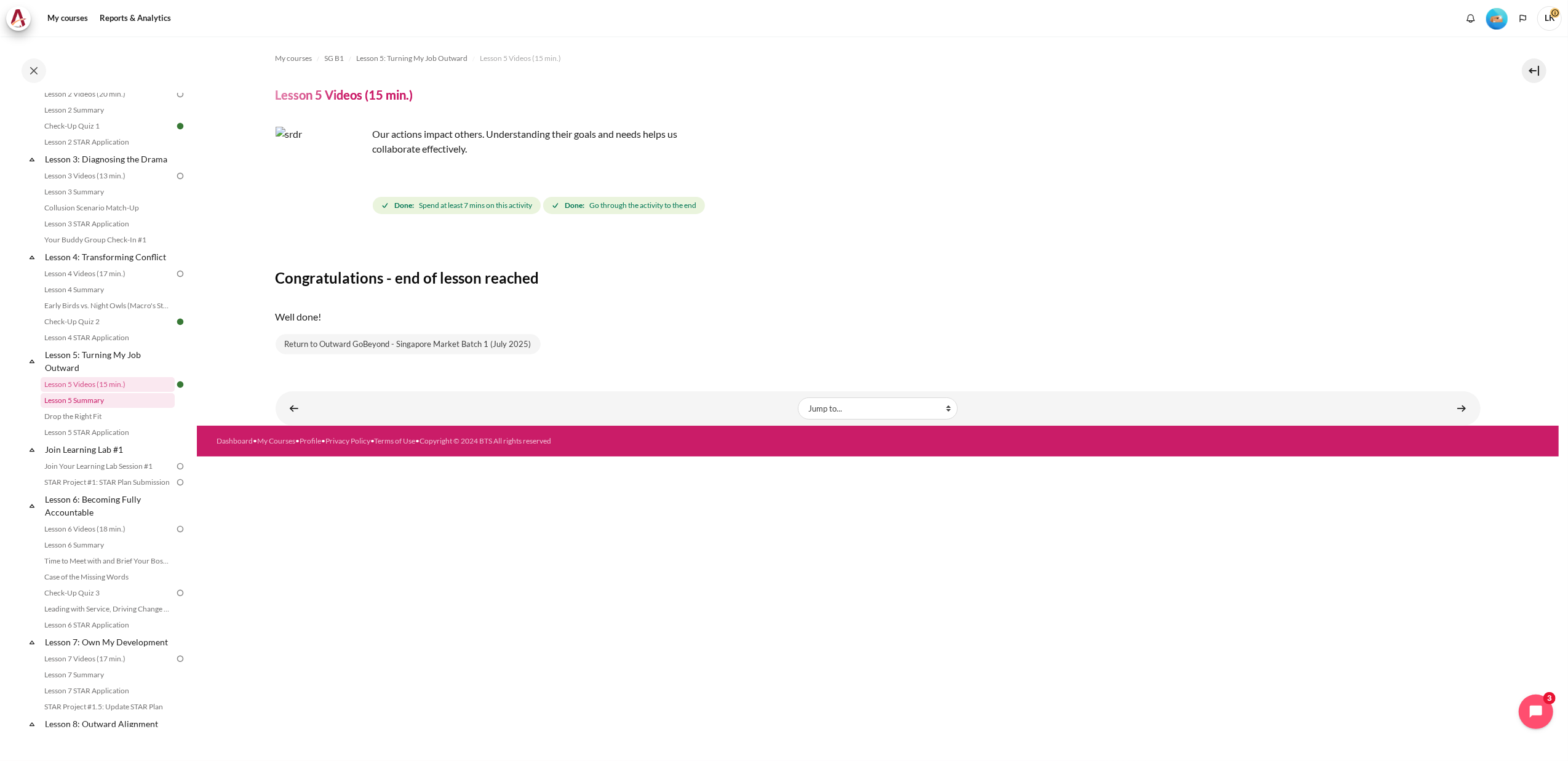 click on "Lesson 5 Summary" at bounding box center [108, 400] 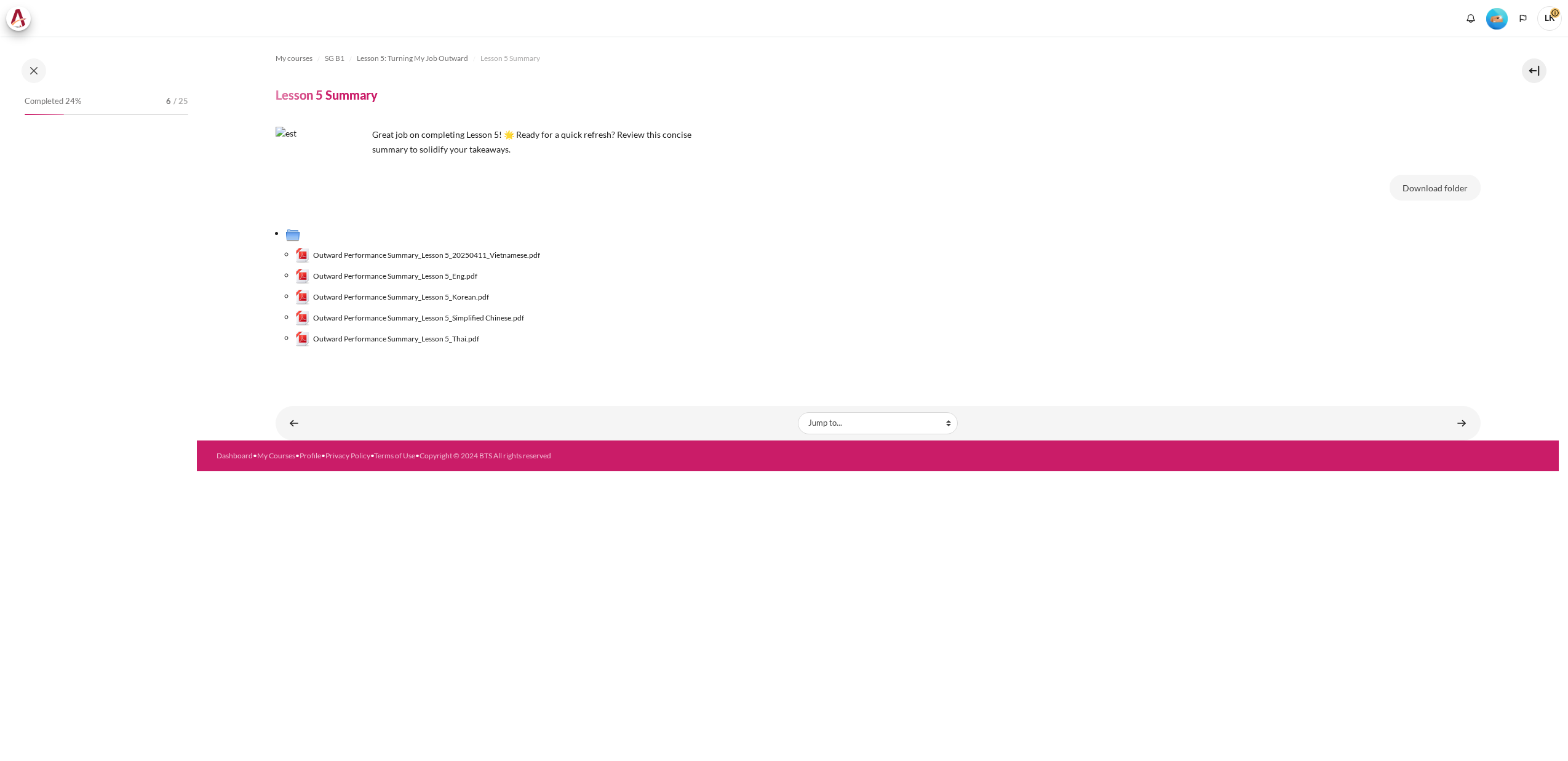 scroll, scrollTop: 0, scrollLeft: 0, axis: both 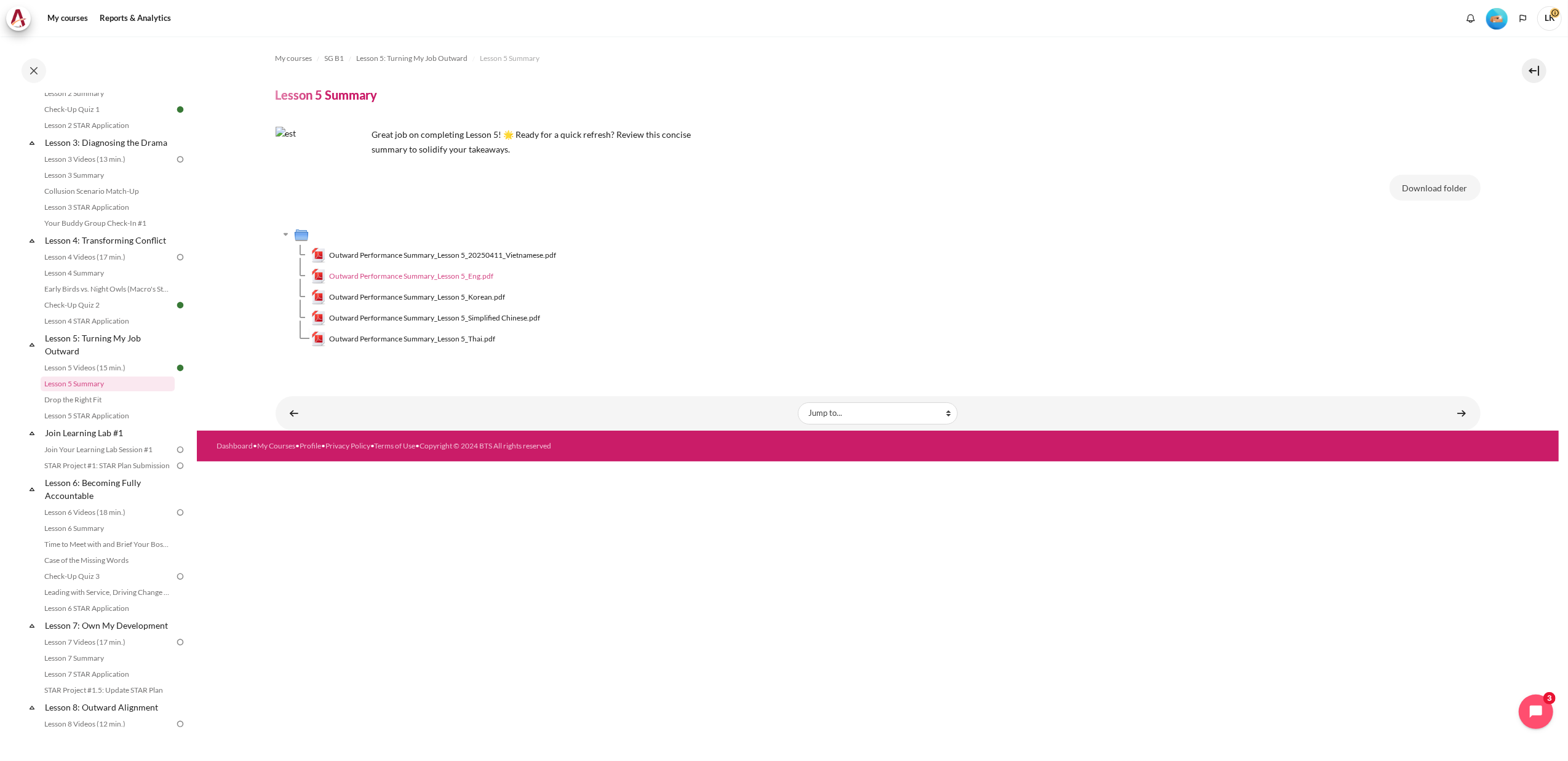 click on "Outward Performance Summary_Lesson 5_Eng.pdf" at bounding box center (411, 276) 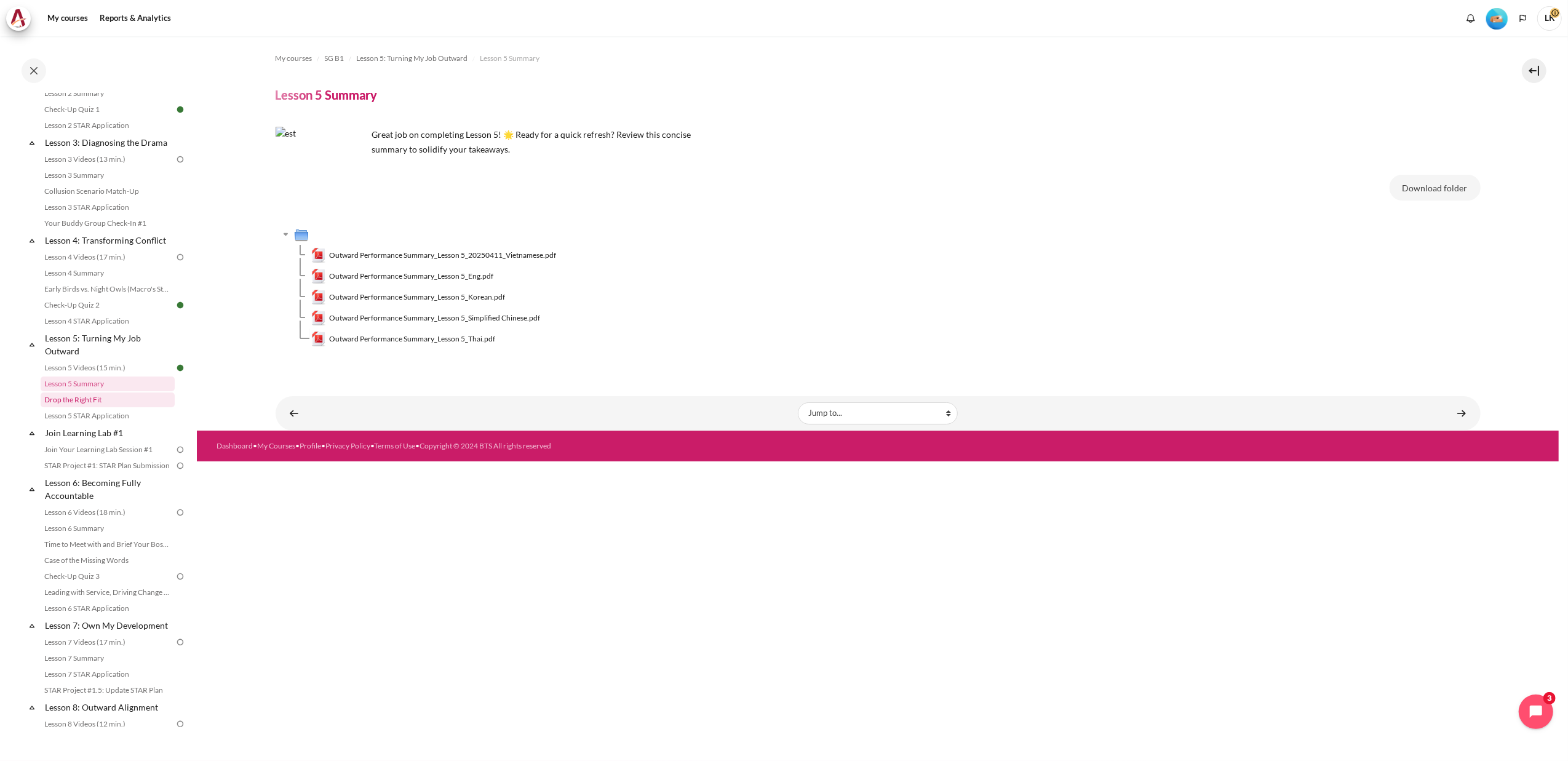 click on "Drop the Right Fit" at bounding box center (108, 400) 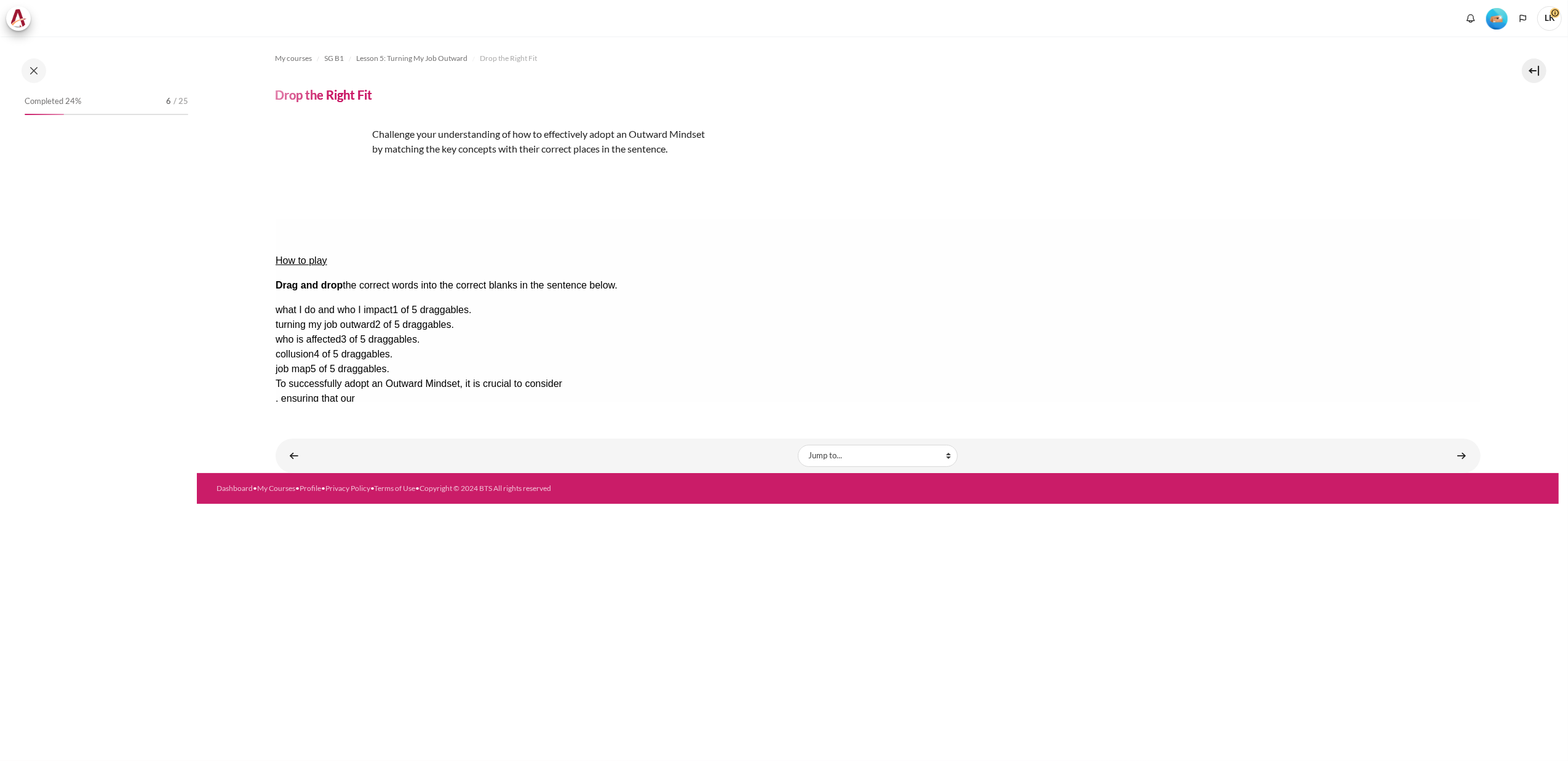 scroll, scrollTop: 0, scrollLeft: 0, axis: both 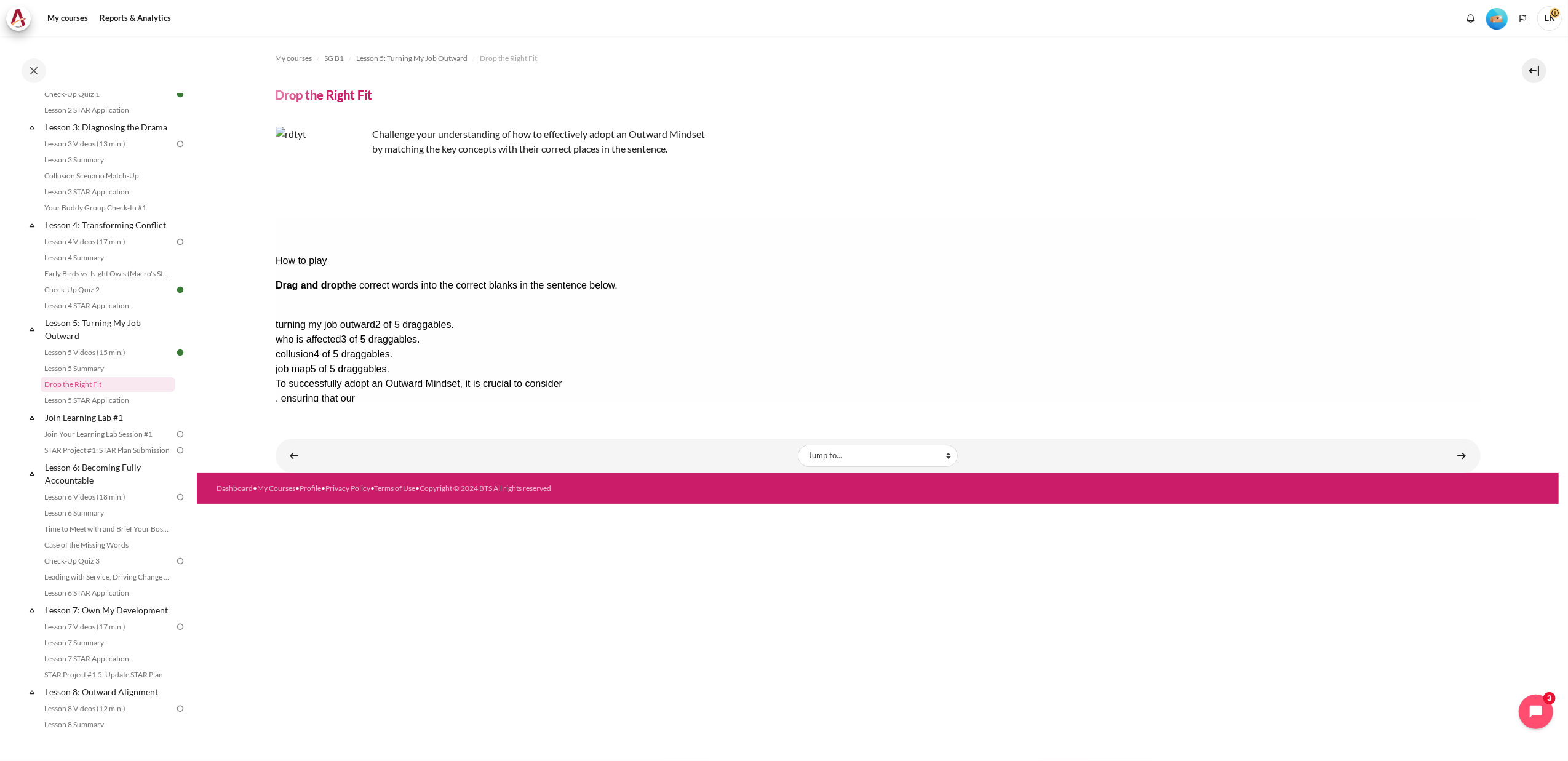 drag, startPoint x: 1461, startPoint y: 269, endPoint x: 666, endPoint y: 256, distance: 795.1063 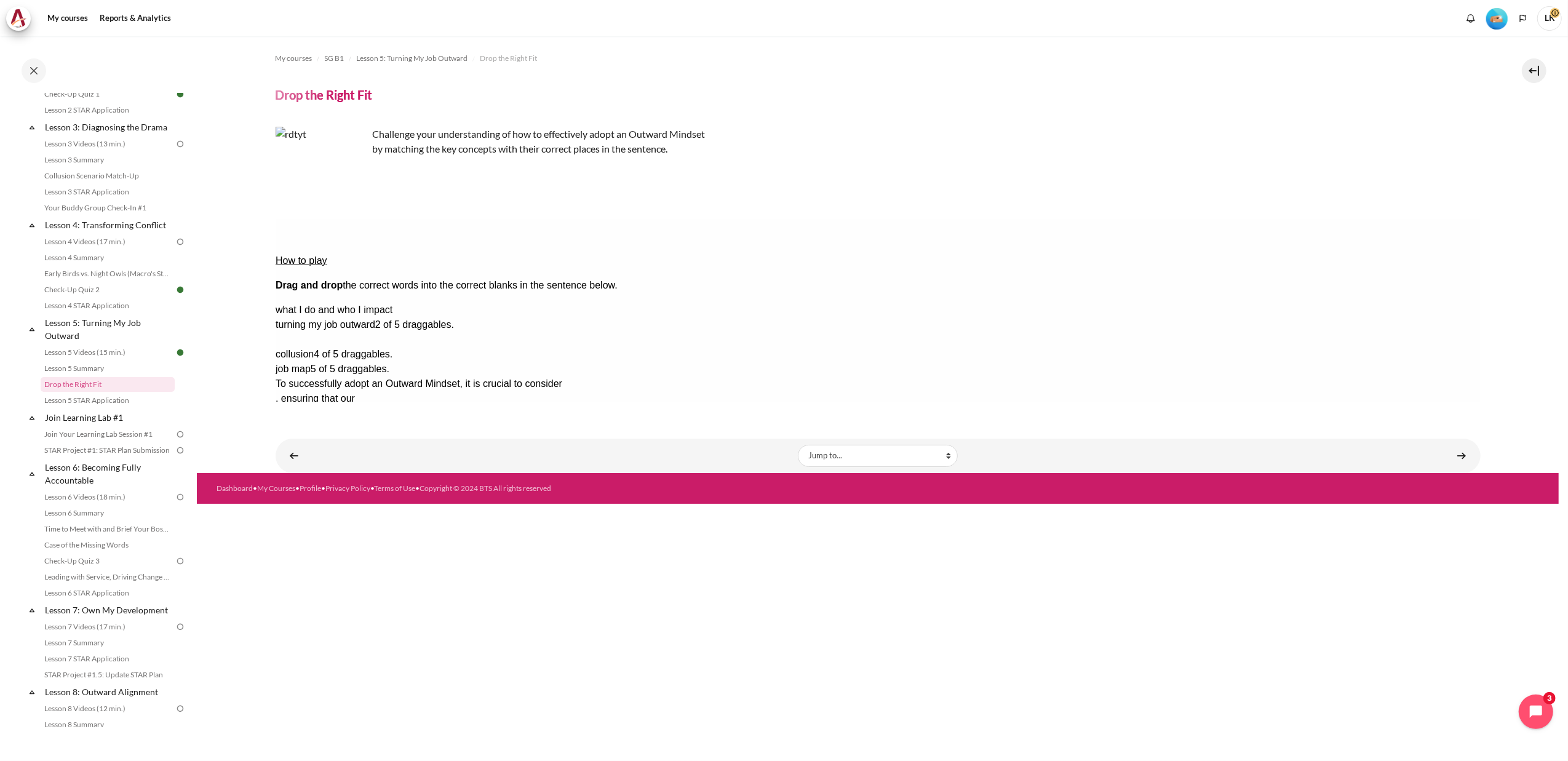 drag, startPoint x: 1422, startPoint y: 312, endPoint x: 622, endPoint y: 251, distance: 802.3223 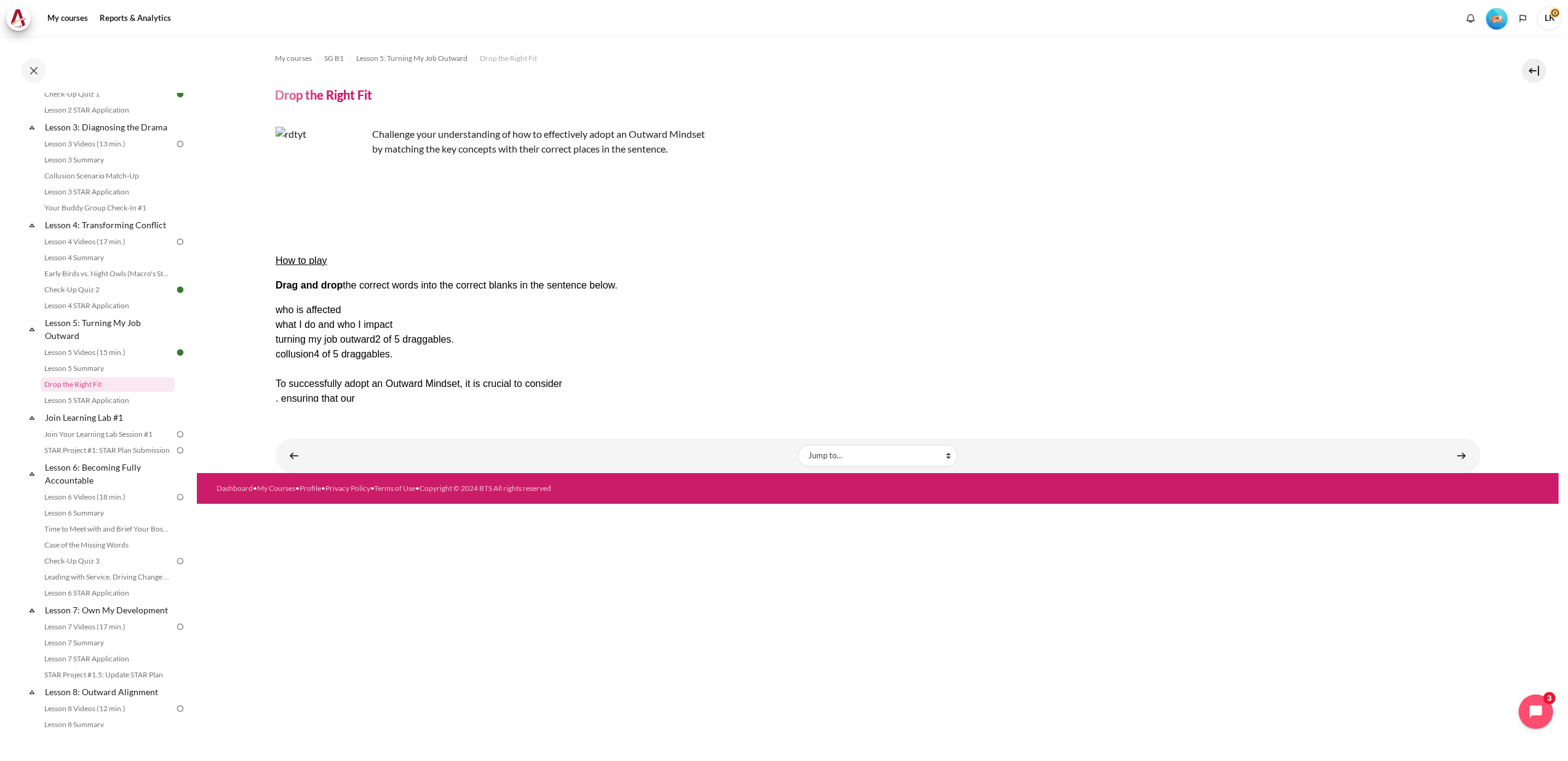 drag, startPoint x: 1422, startPoint y: 349, endPoint x: 812, endPoint y: 242, distance: 619.31333 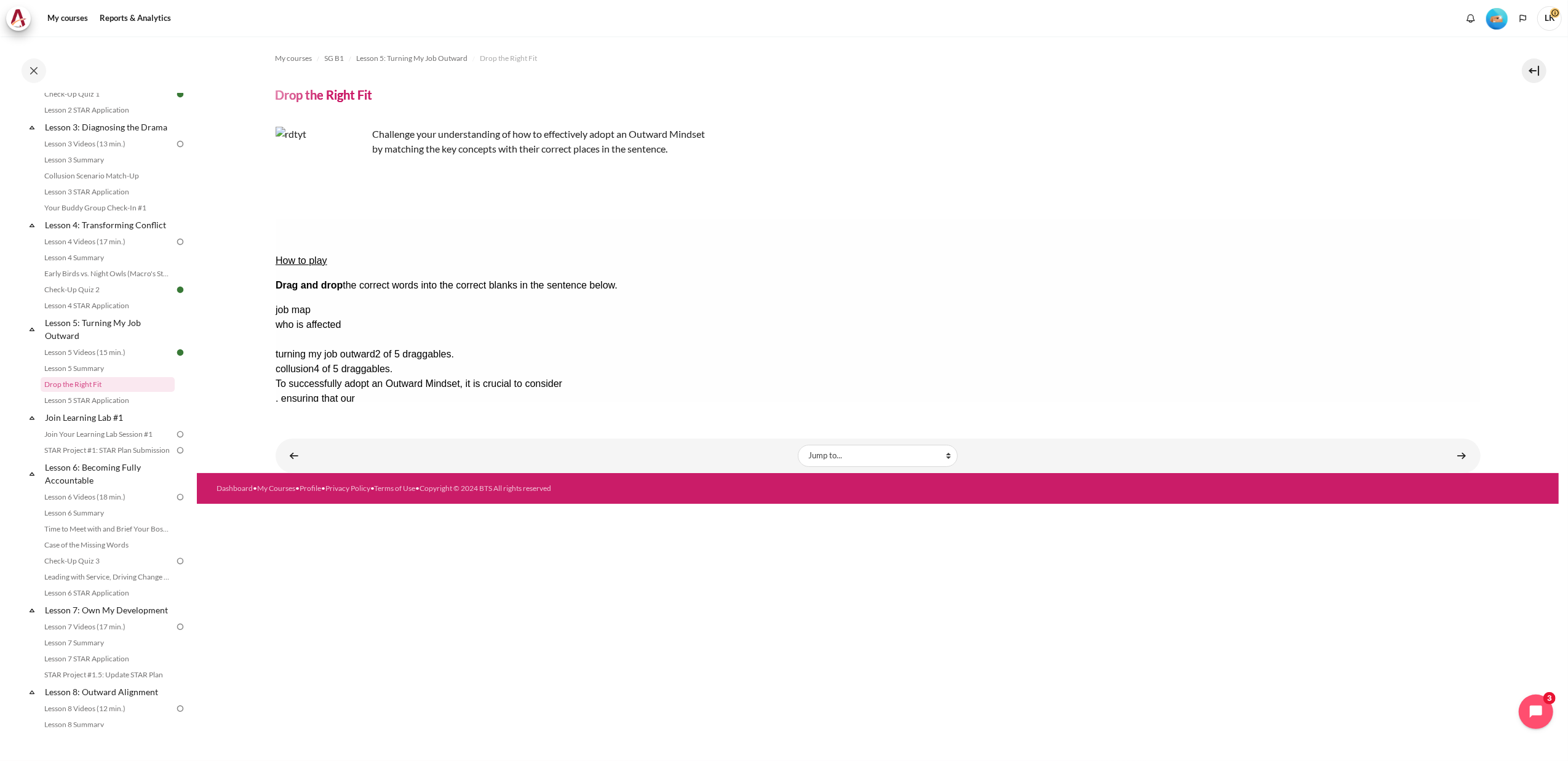 drag, startPoint x: 1414, startPoint y: 310, endPoint x: 624, endPoint y: 268, distance: 791.116 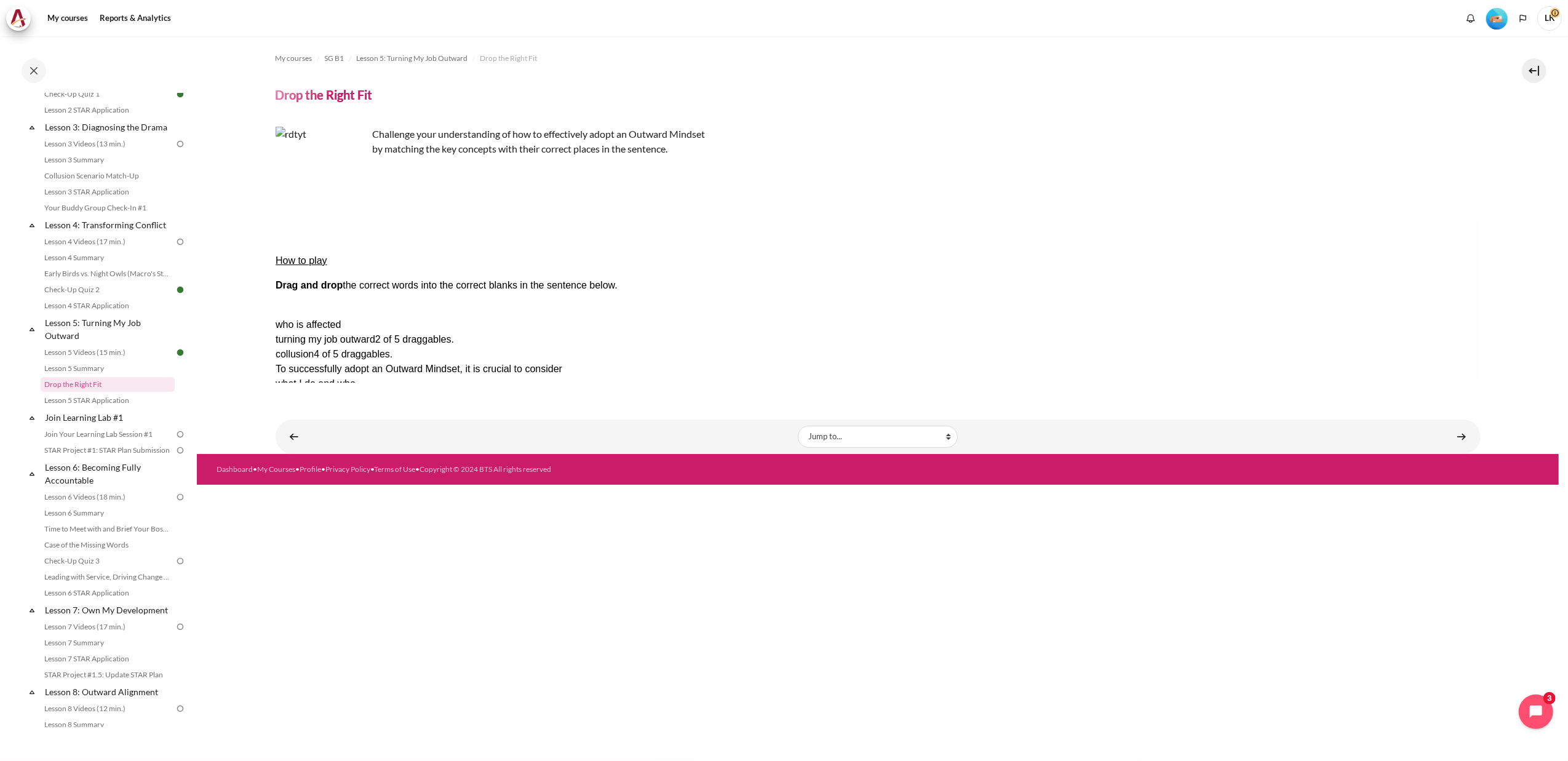 drag, startPoint x: 1434, startPoint y: 277, endPoint x: 826, endPoint y: 273, distance: 608.0132 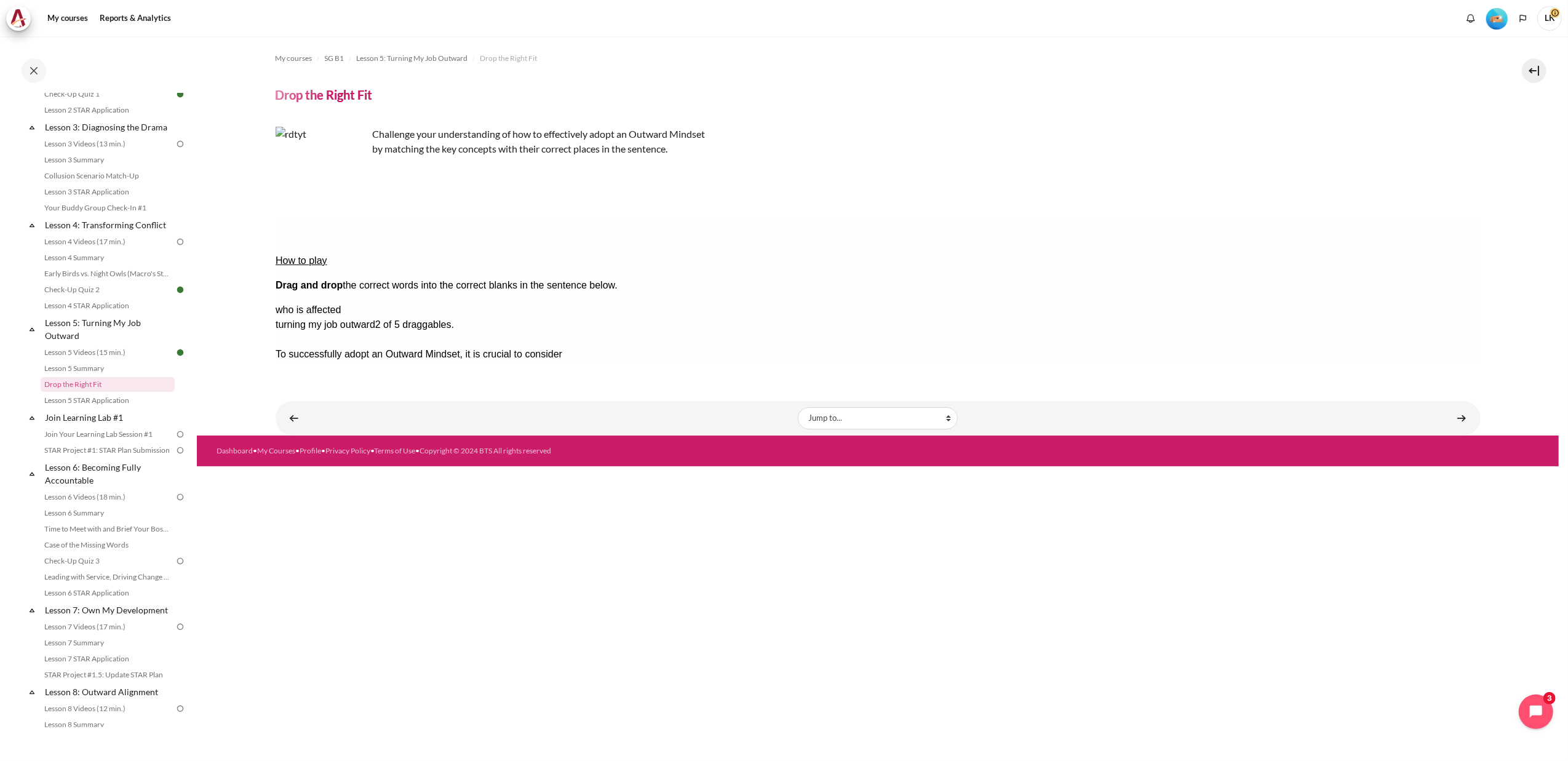 drag, startPoint x: 1460, startPoint y: 311, endPoint x: 1254, endPoint y: 266, distance: 210.85777 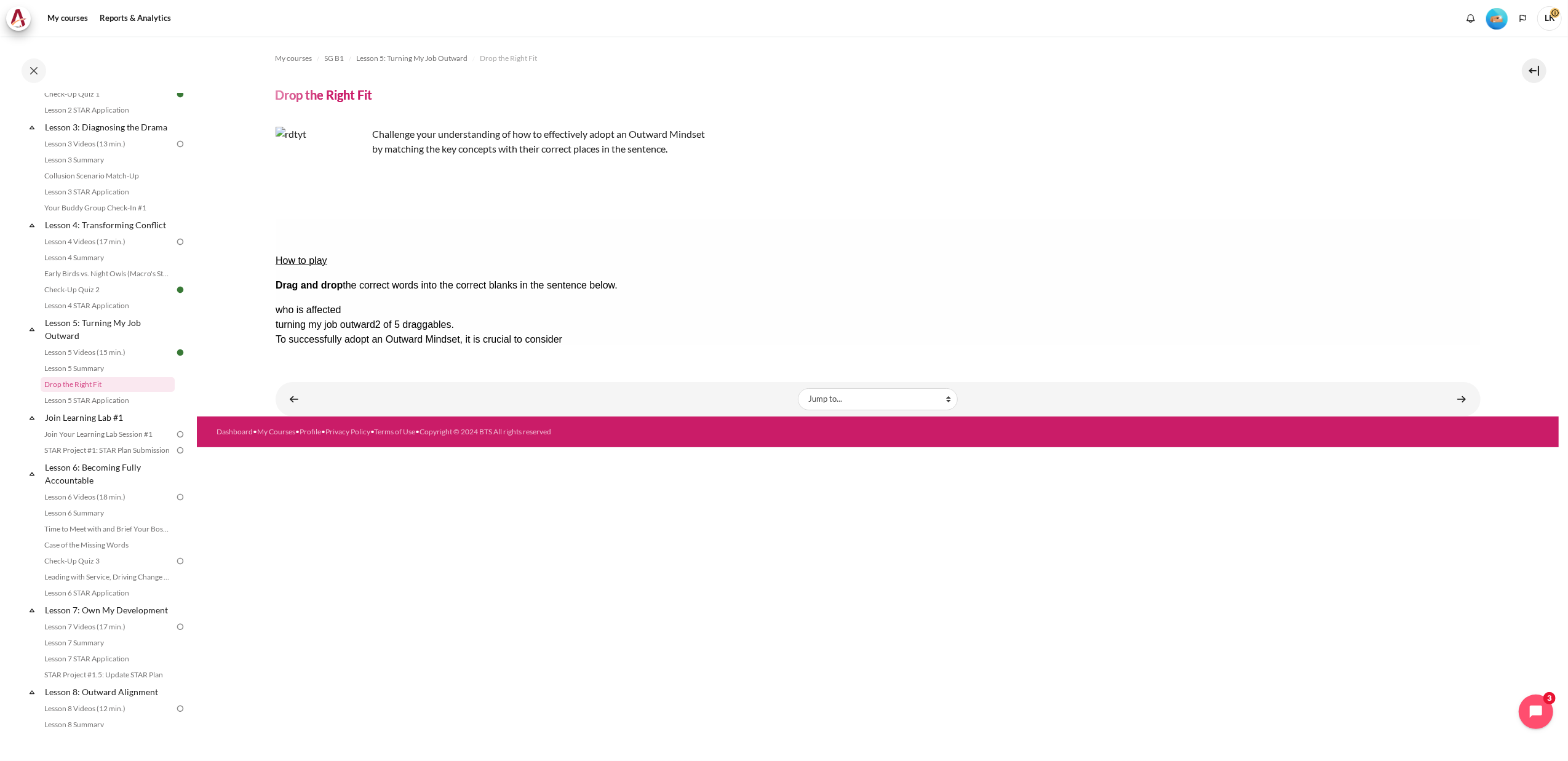 drag, startPoint x: 640, startPoint y: 268, endPoint x: 401, endPoint y: 287, distance: 239.75404 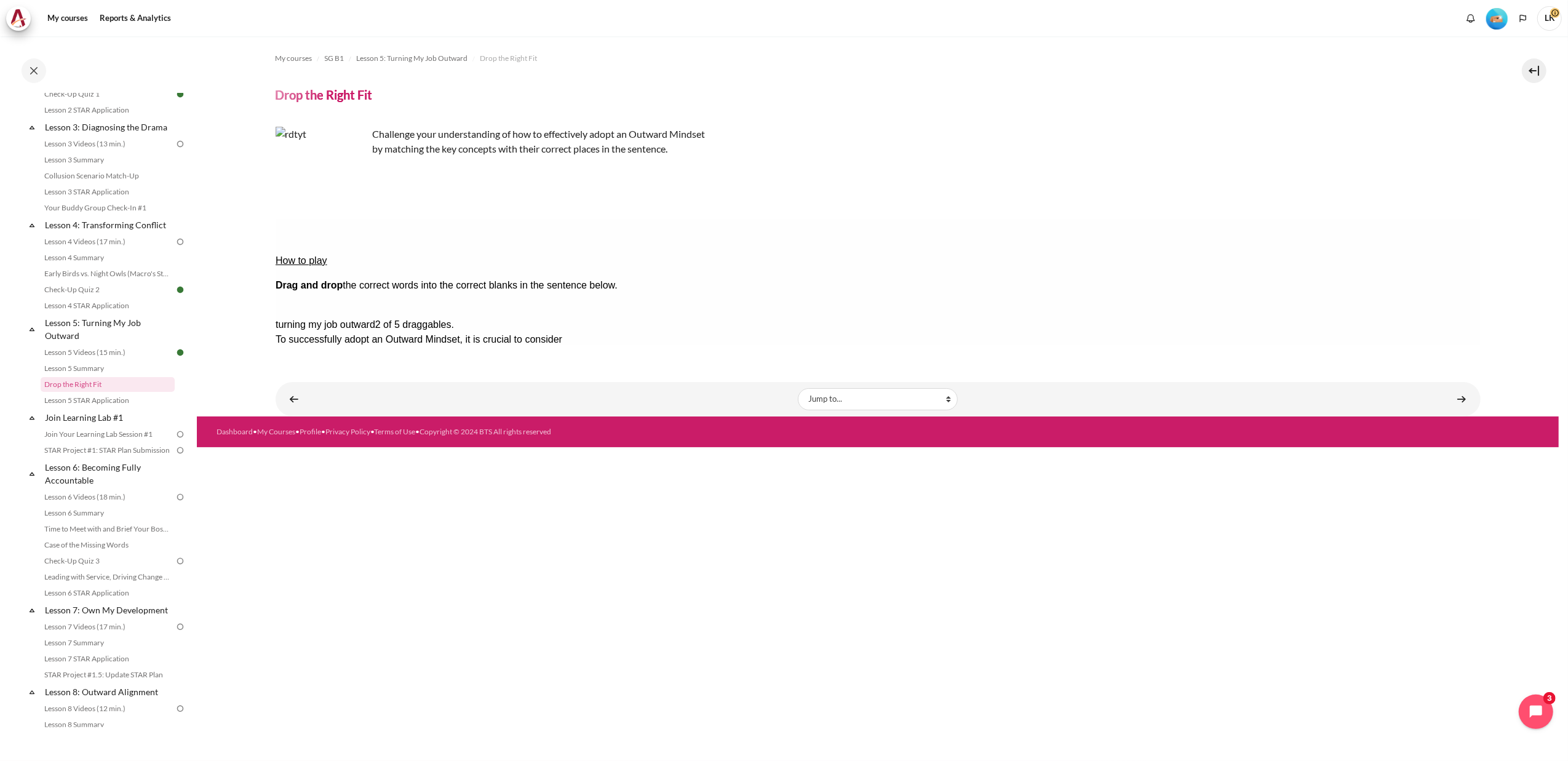 drag, startPoint x: 1762, startPoint y: 492, endPoint x: 673, endPoint y: 255, distance: 1114.4909 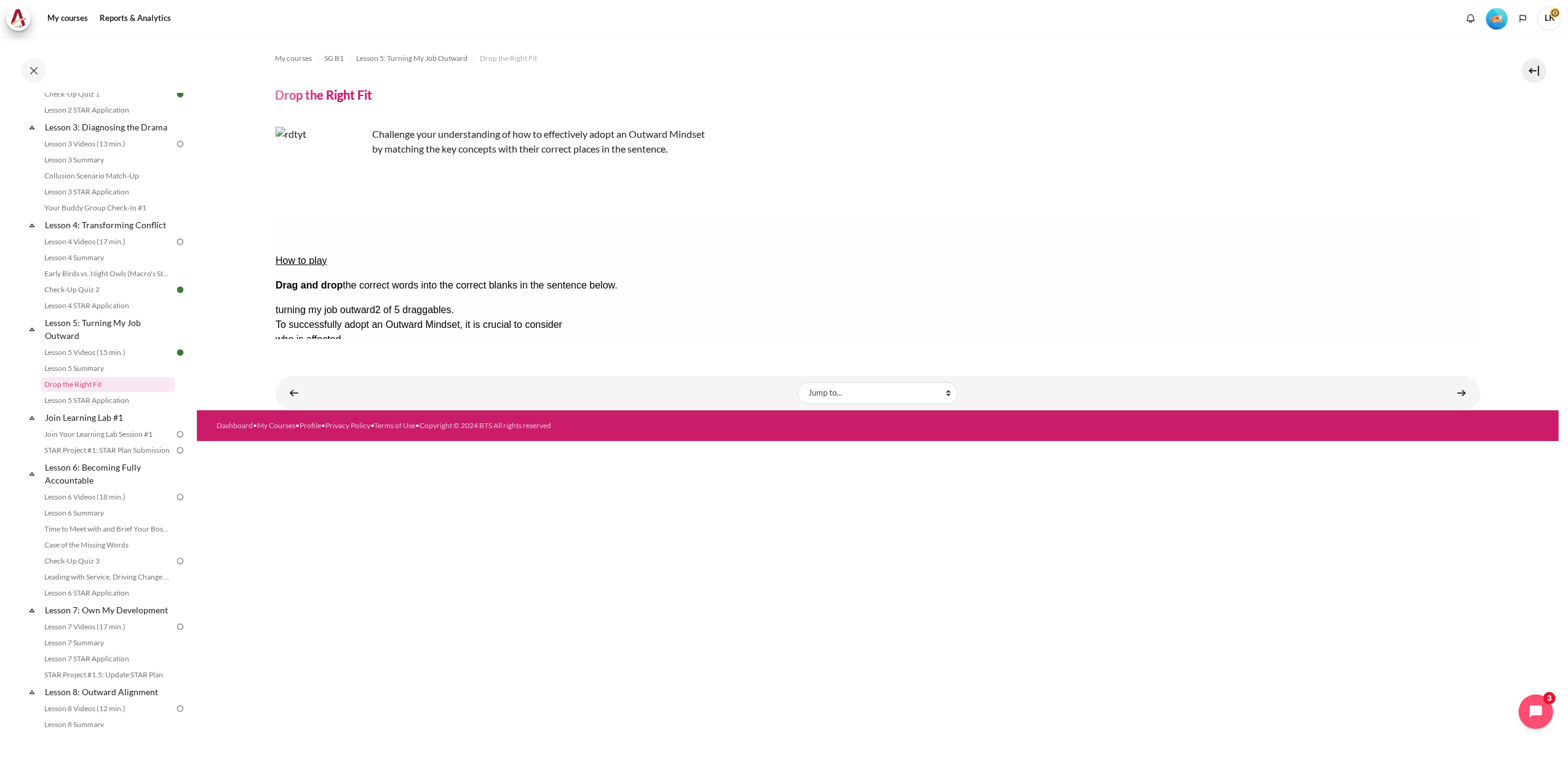 click on "Check Check the answers. The responses will be marked as correct, incorrect, or unanswered." at bounding box center [292, 457] 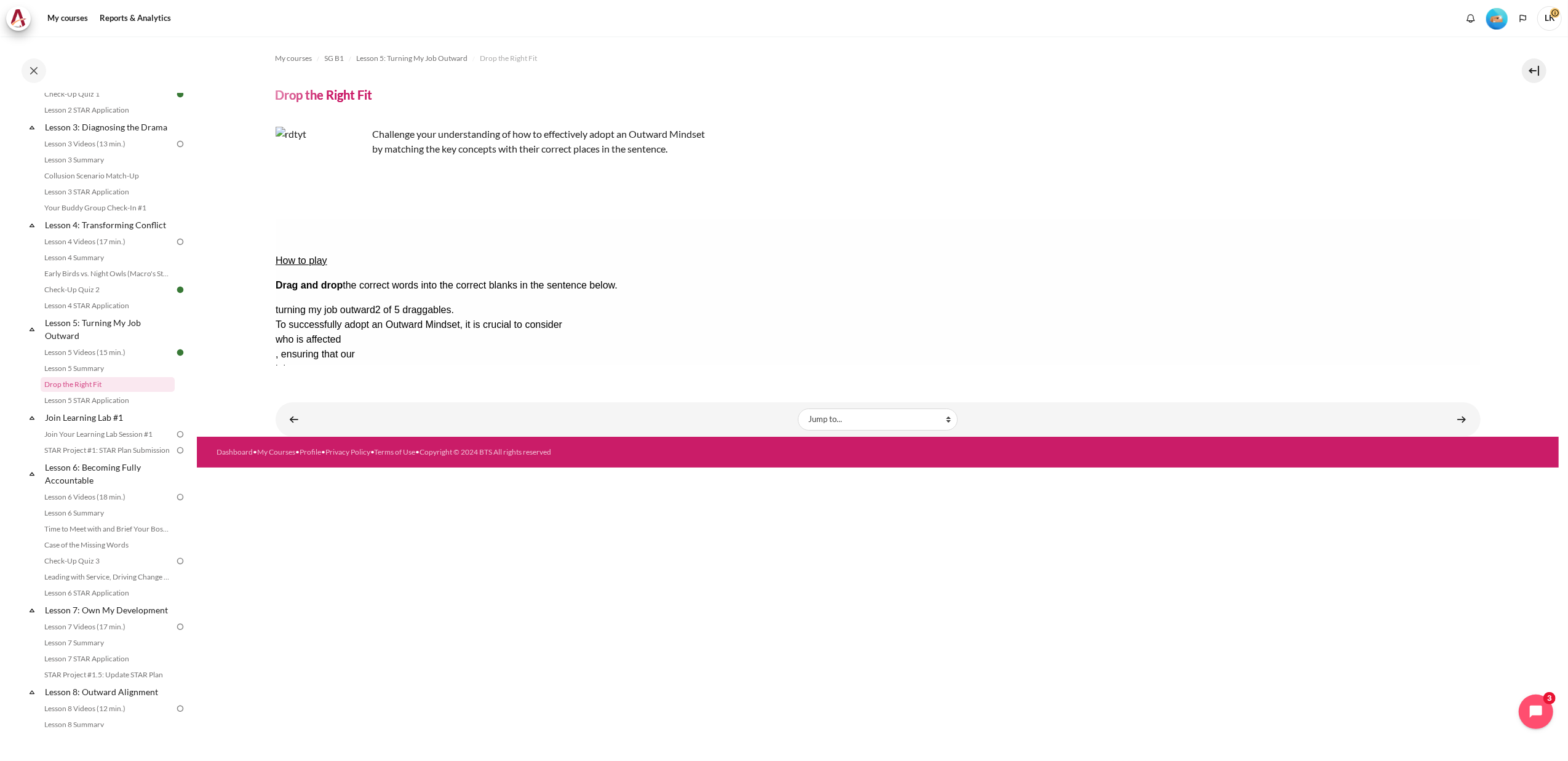 click on "Show solution Show the solution. The task will be marked with its correct solution." at bounding box center (305, 495) 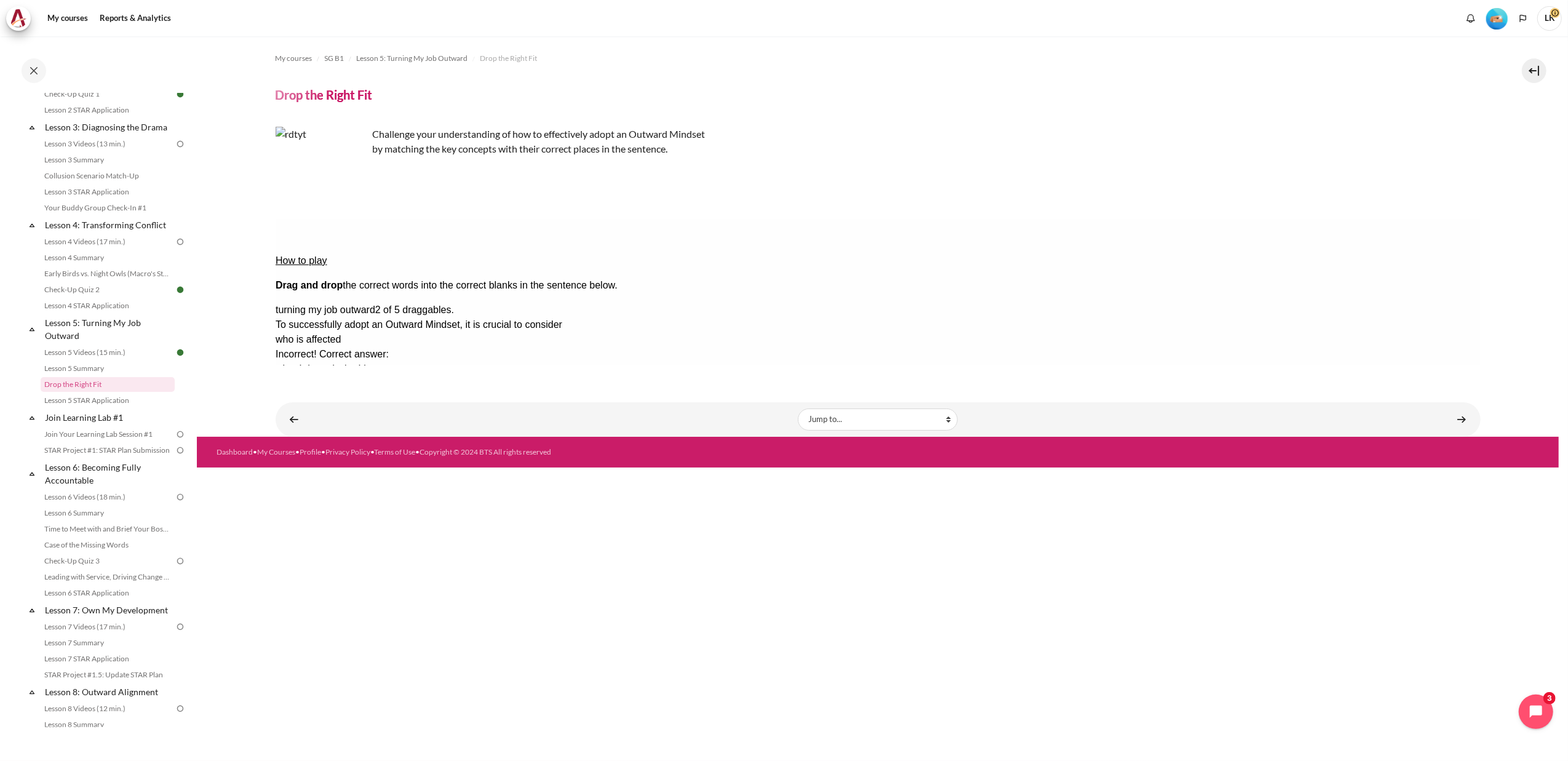 click on "Retry Retry the task. Reset all responses and start the task over again." at bounding box center [290, 599] 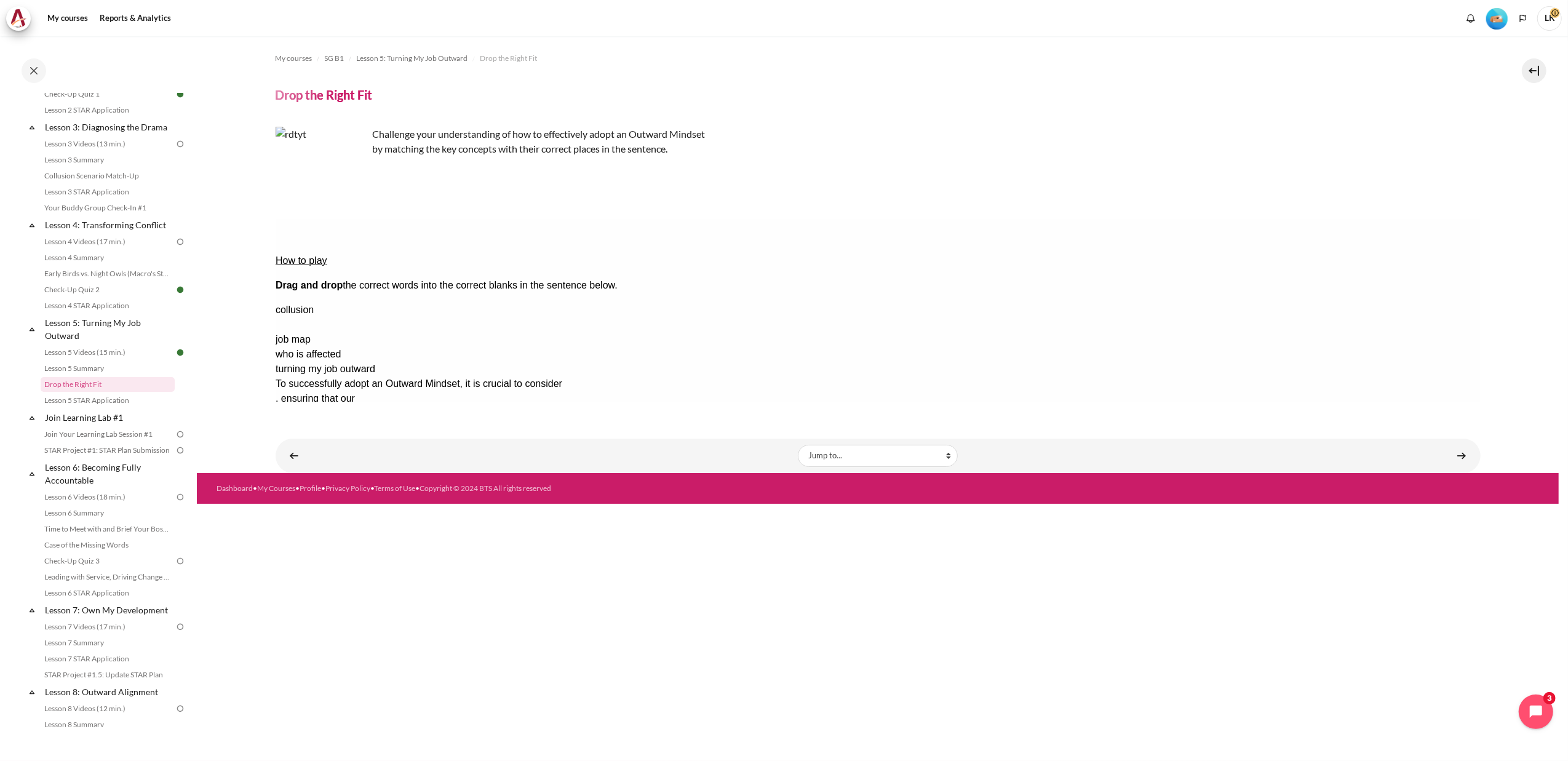 drag, startPoint x: 1417, startPoint y: 292, endPoint x: 622, endPoint y: 264, distance: 795.4929 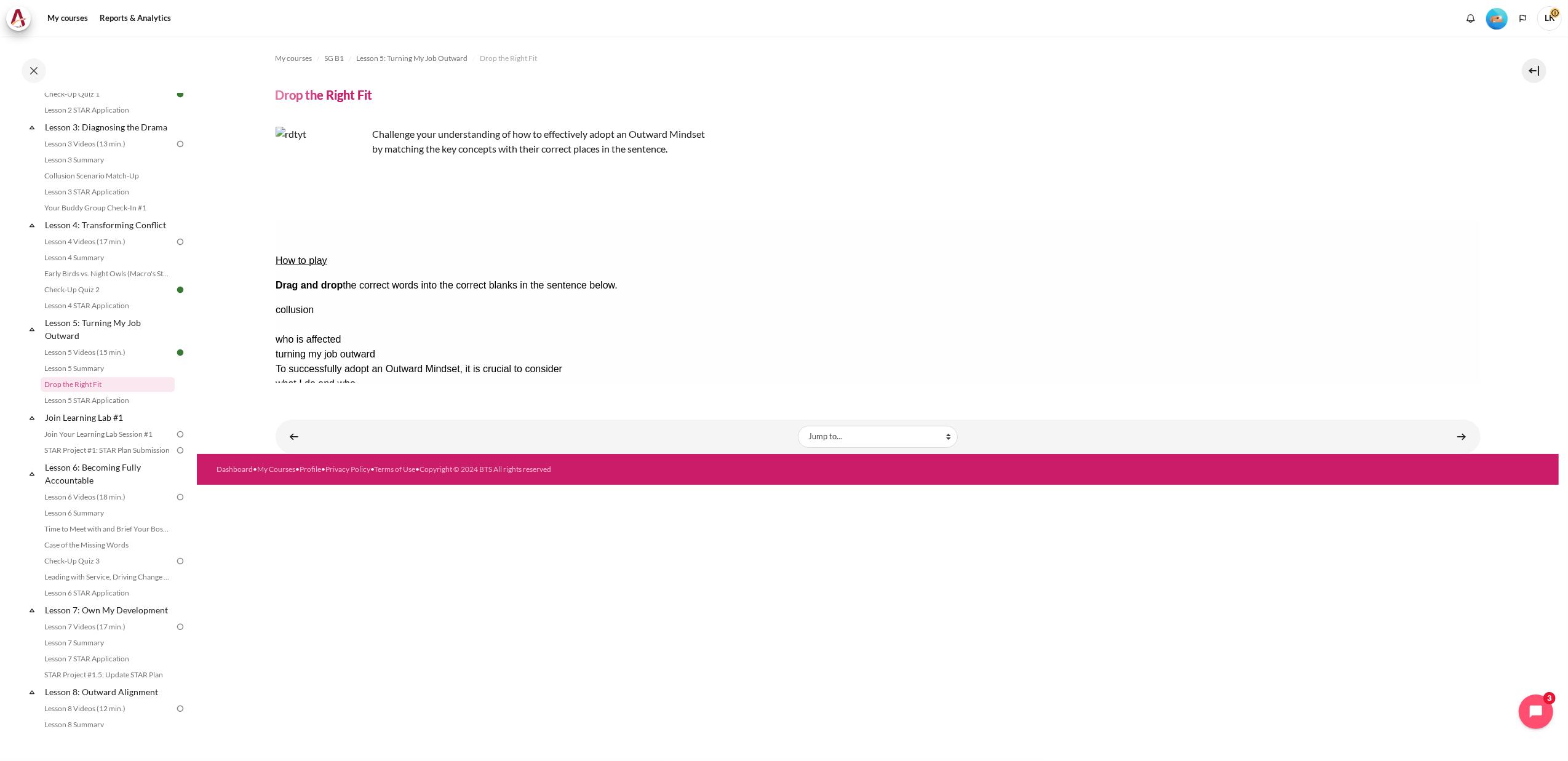 drag, startPoint x: 1387, startPoint y: 322, endPoint x: 827, endPoint y: 259, distance: 563.53261 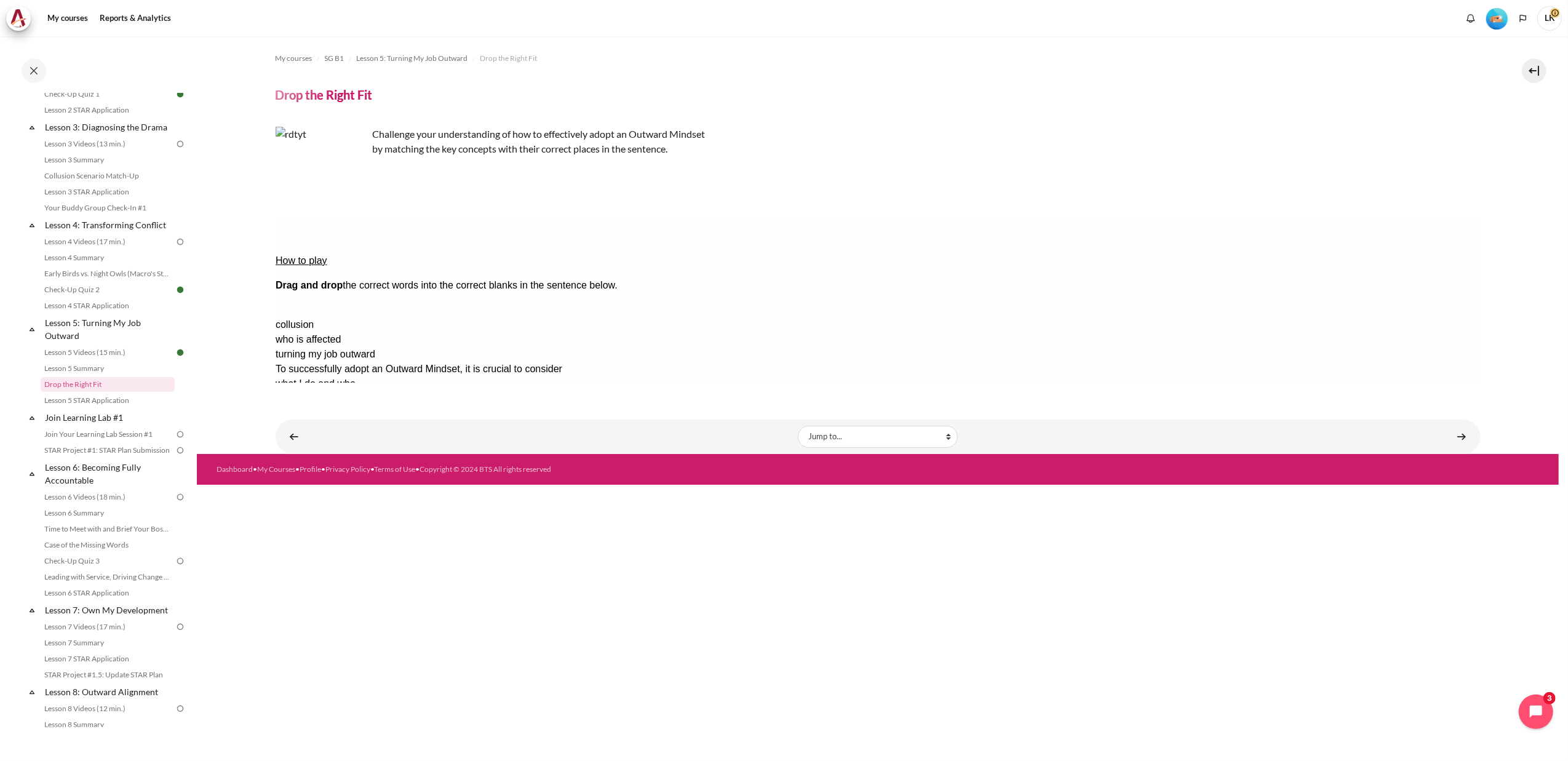 drag, startPoint x: 1436, startPoint y: 271, endPoint x: 858, endPoint y: 261, distance: 578.0865 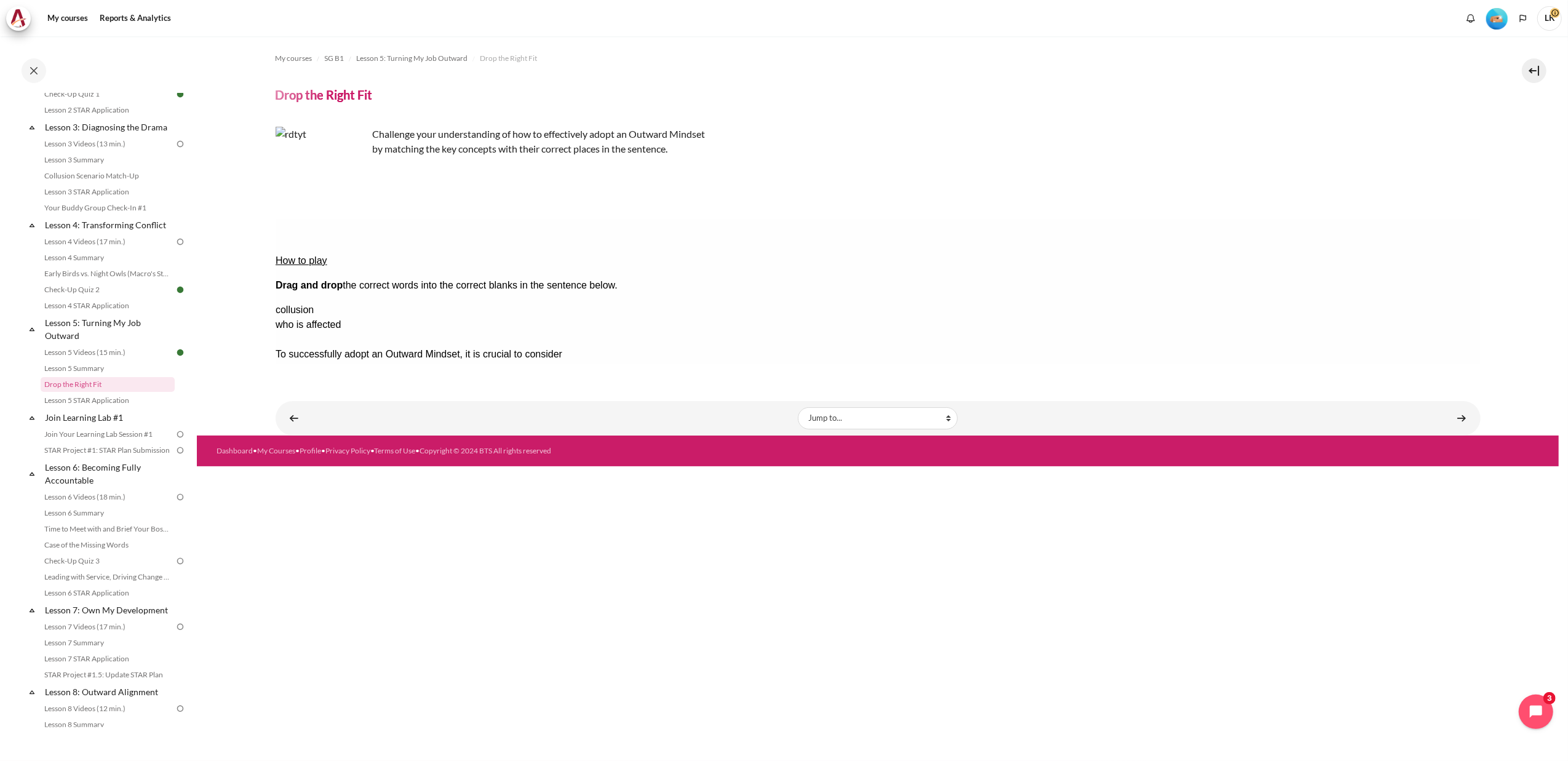 drag, startPoint x: 1456, startPoint y: 311, endPoint x: 1254, endPoint y: 270, distance: 206.1189 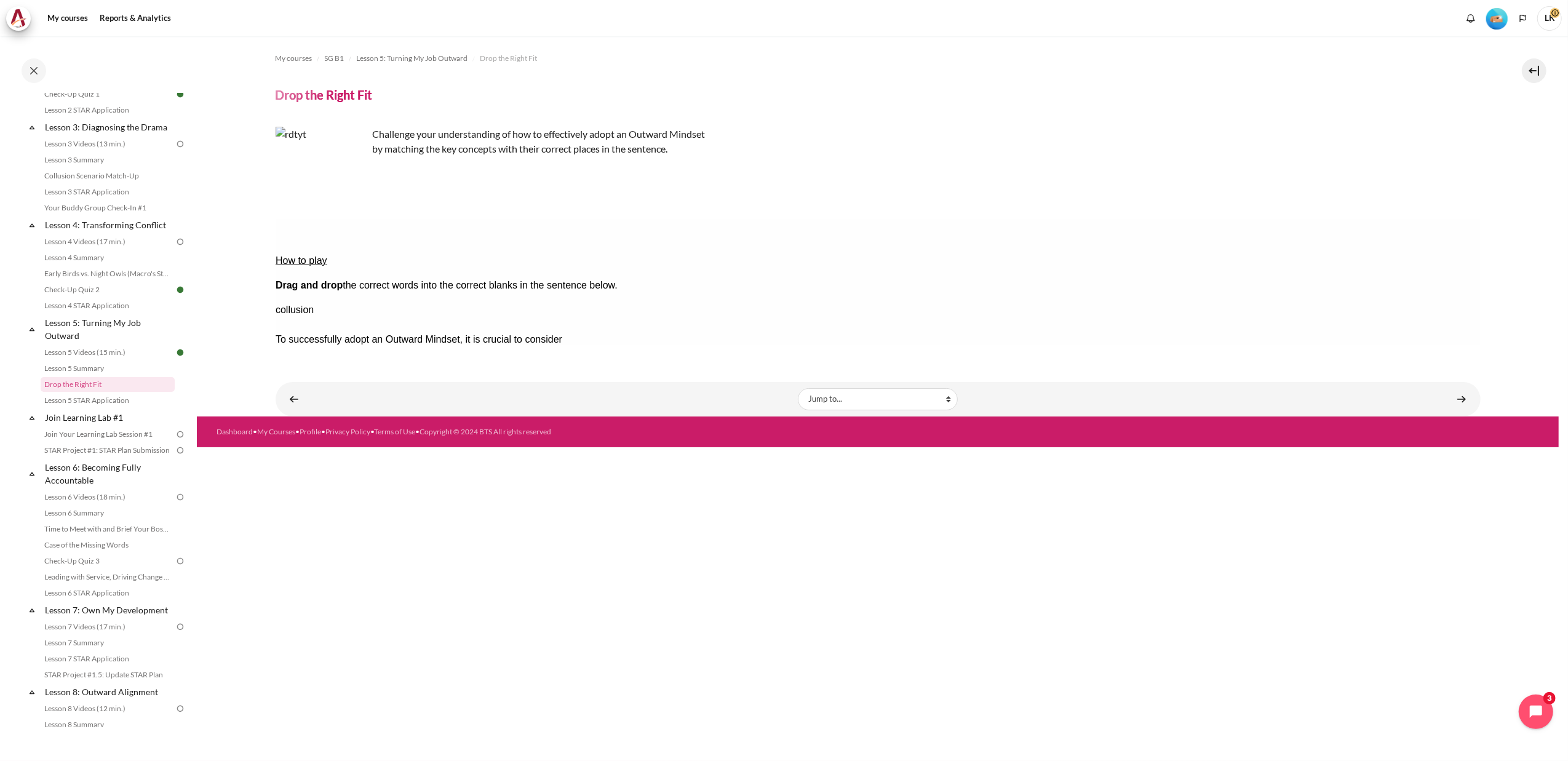 drag, startPoint x: 1451, startPoint y: 290, endPoint x: 403, endPoint y: 288, distance: 1048.0019 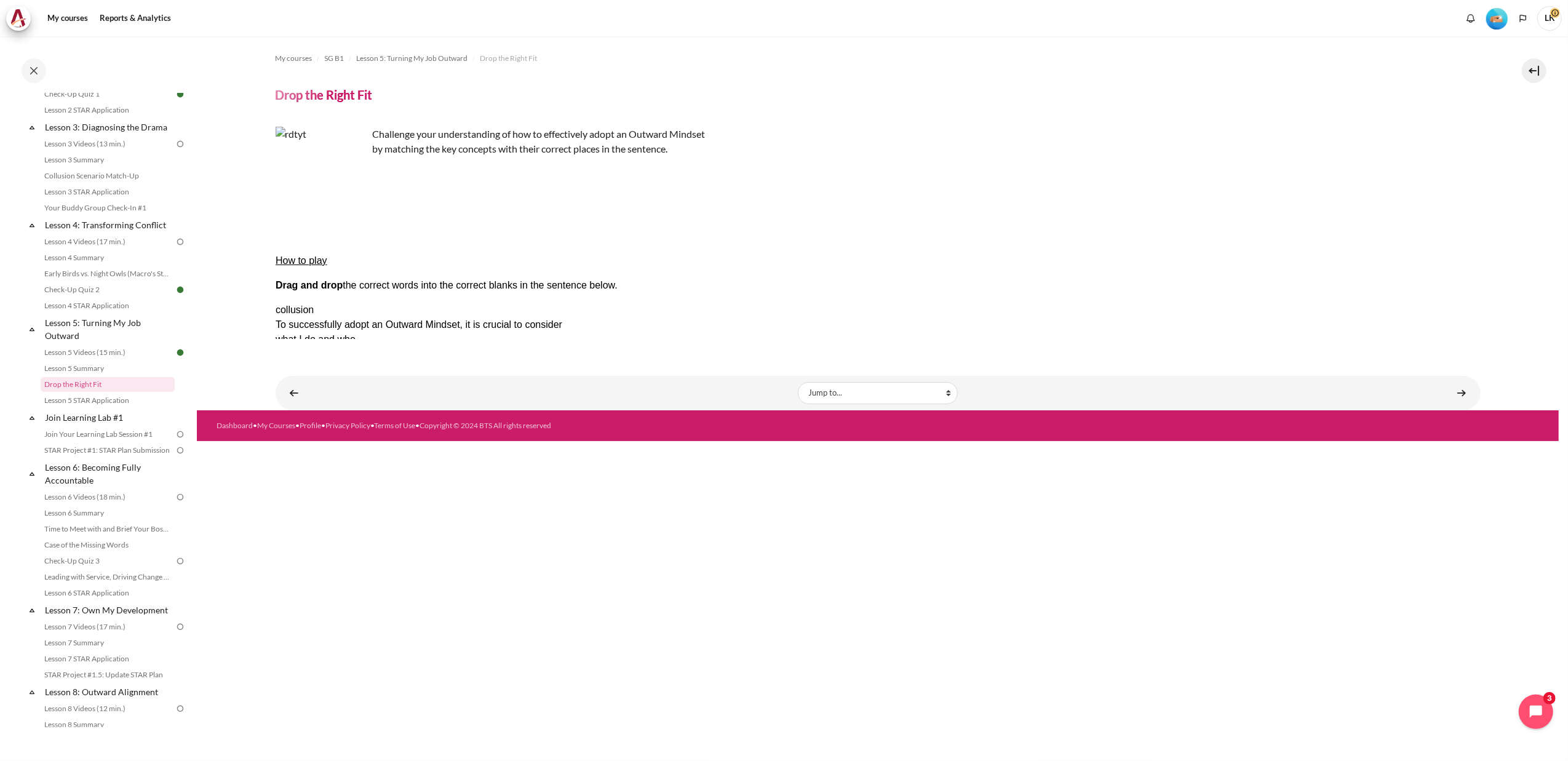 click on "Check Check the answers. The responses will be marked as correct, incorrect, or unanswered." at bounding box center [292, 457] 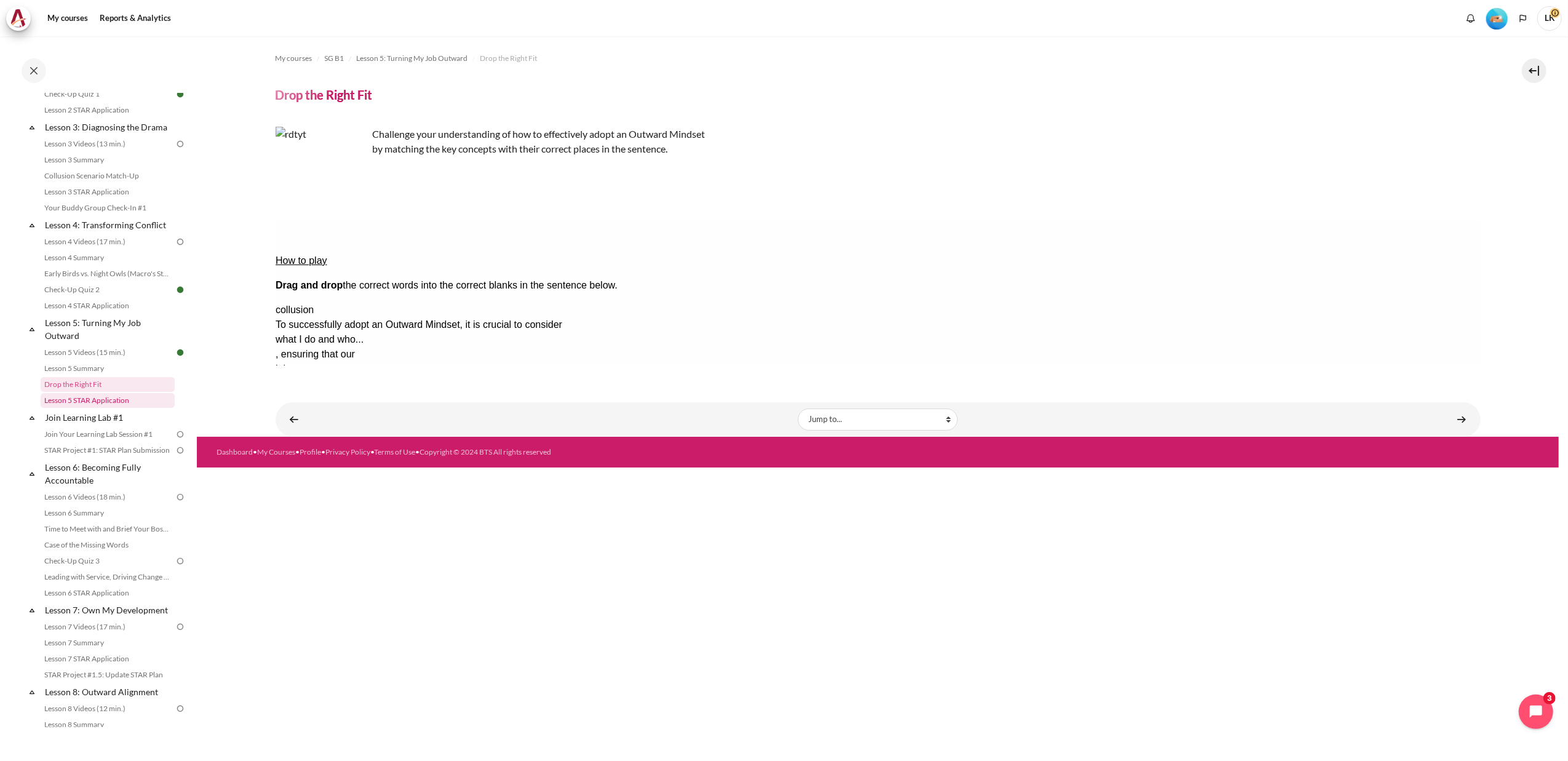 click on "Lesson 5 STAR Application" at bounding box center [108, 400] 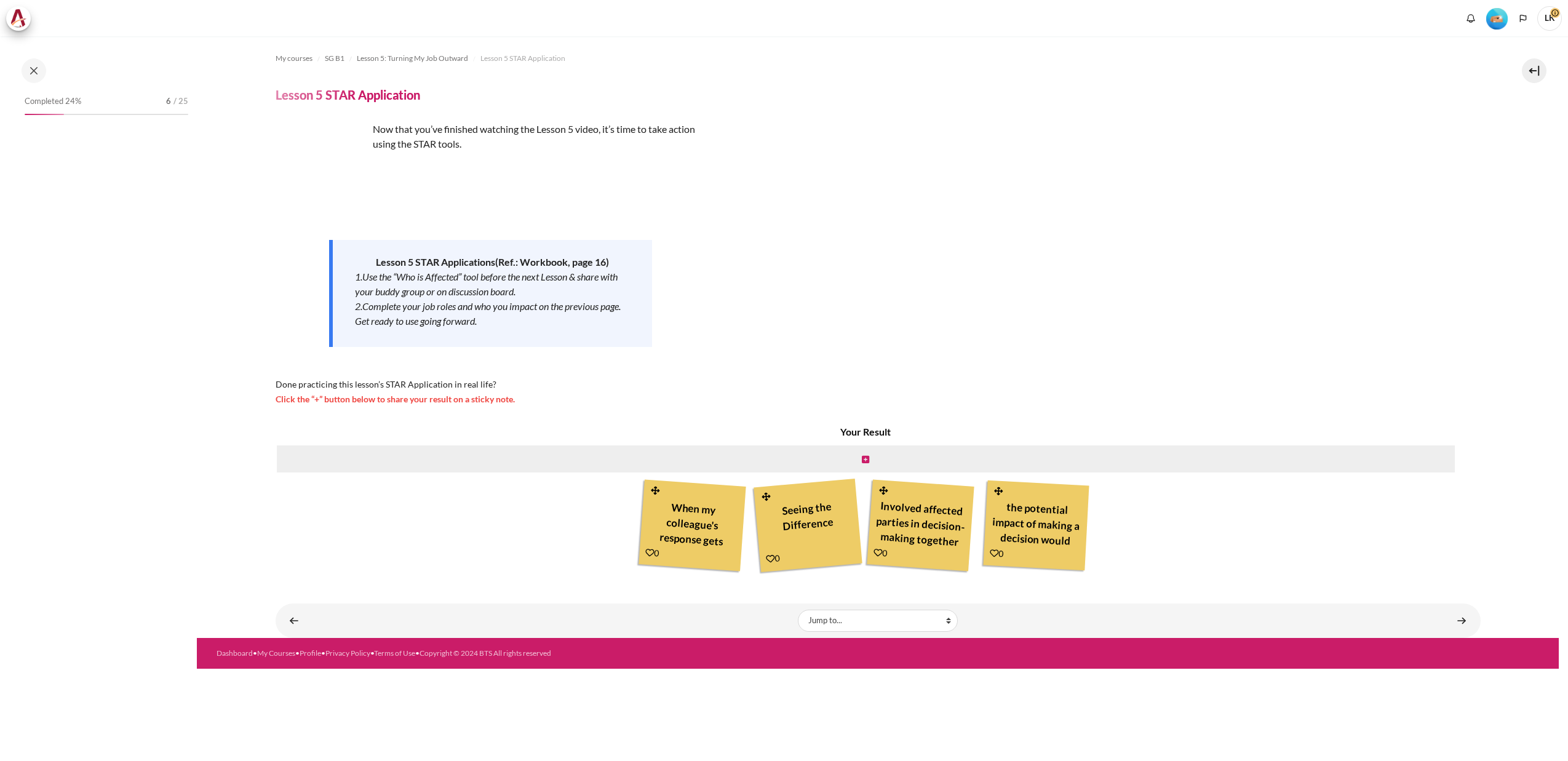 scroll, scrollTop: 0, scrollLeft: 0, axis: both 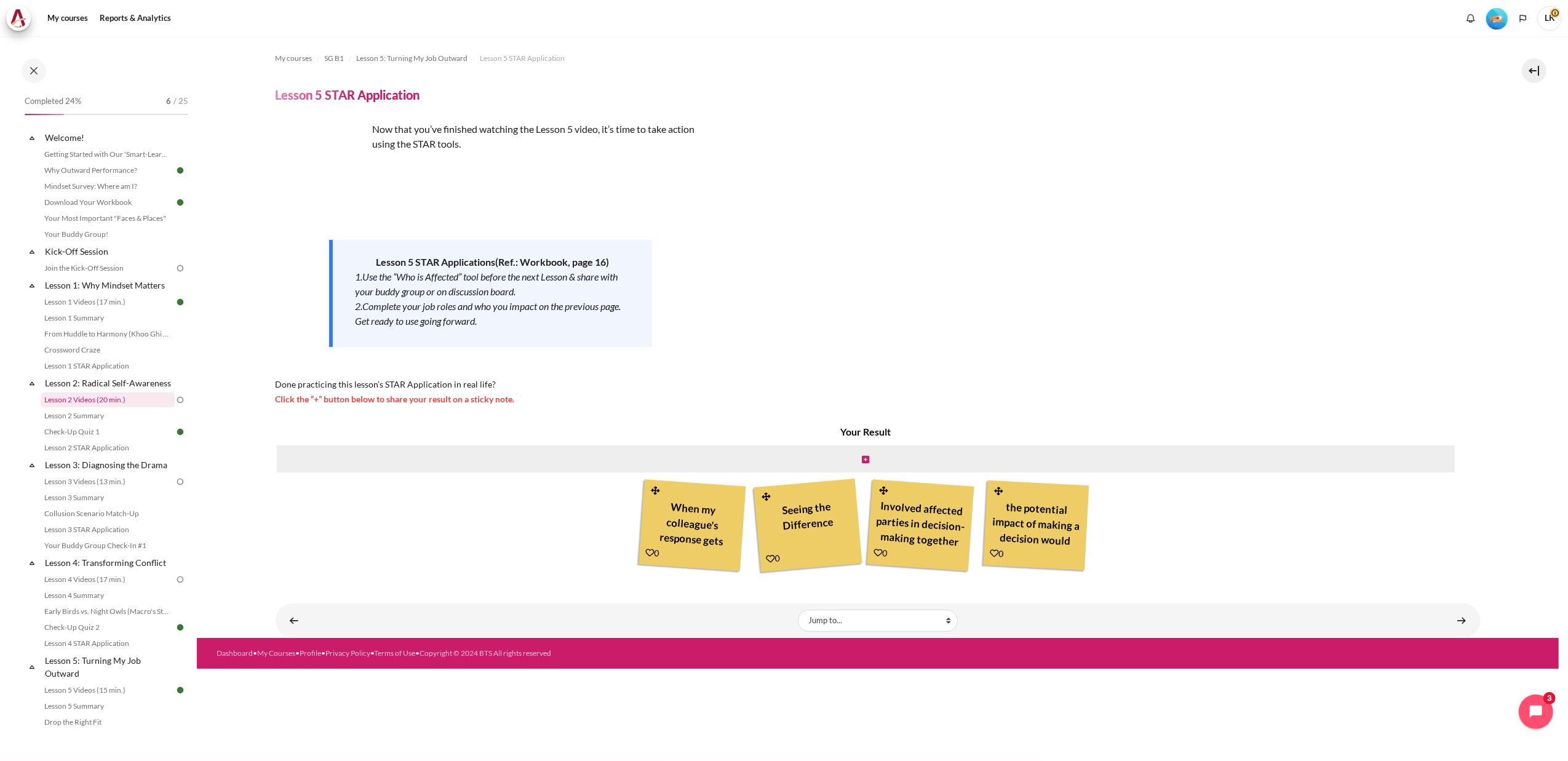 click on "Lesson 2 Videos (20 min.)" at bounding box center [108, 400] 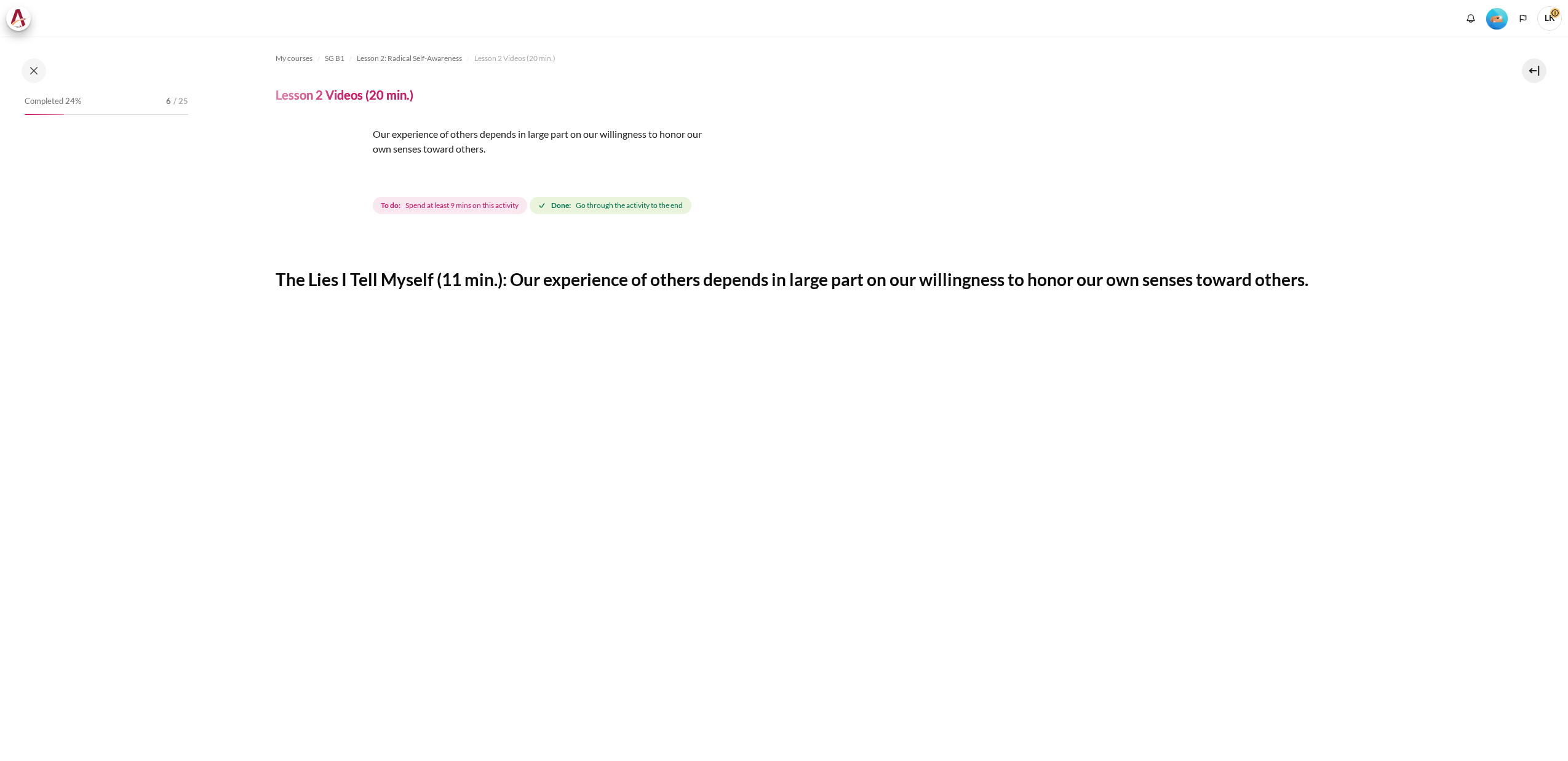 scroll, scrollTop: 0, scrollLeft: 0, axis: both 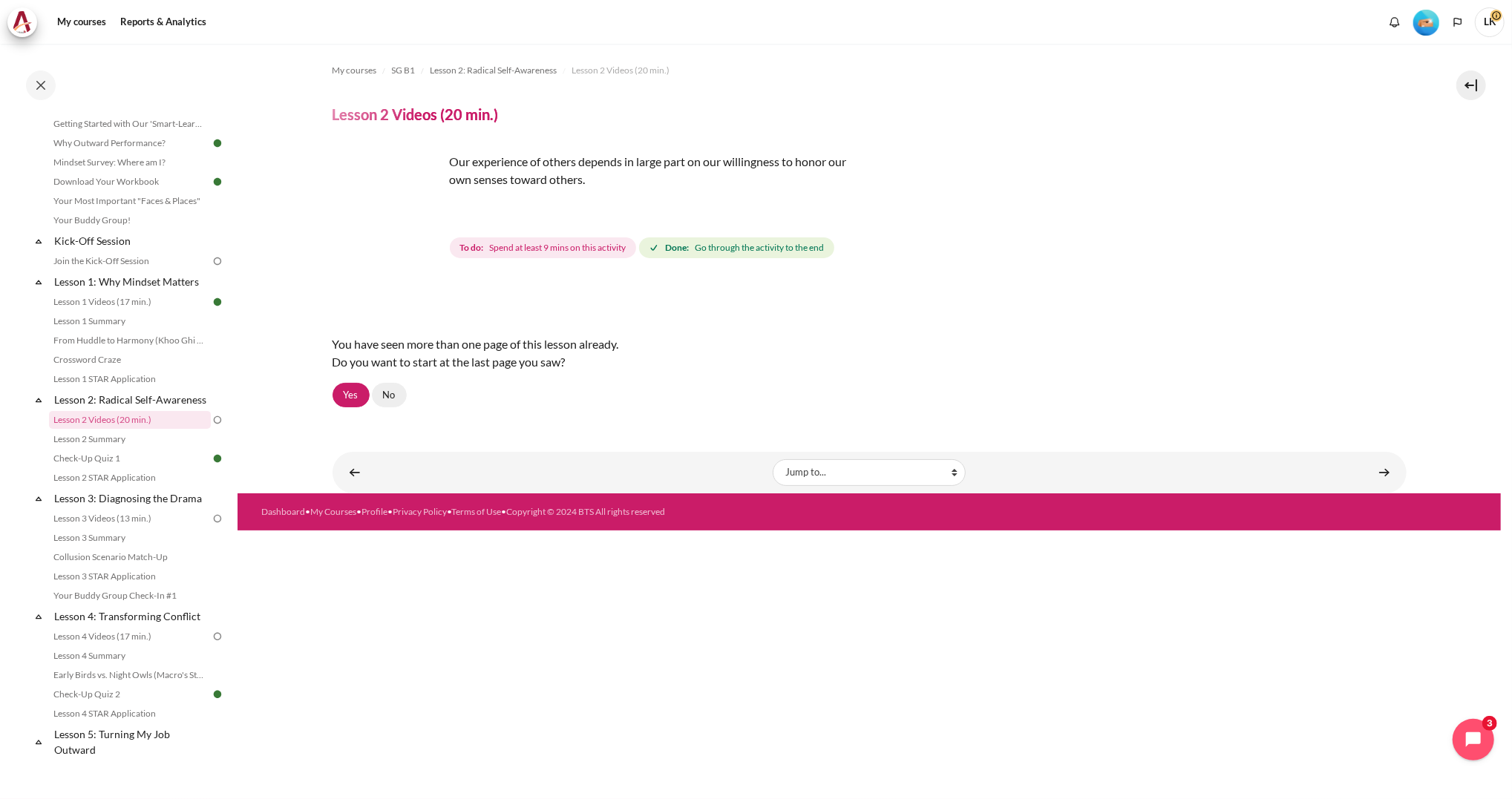 click on "No" at bounding box center [389, 395] 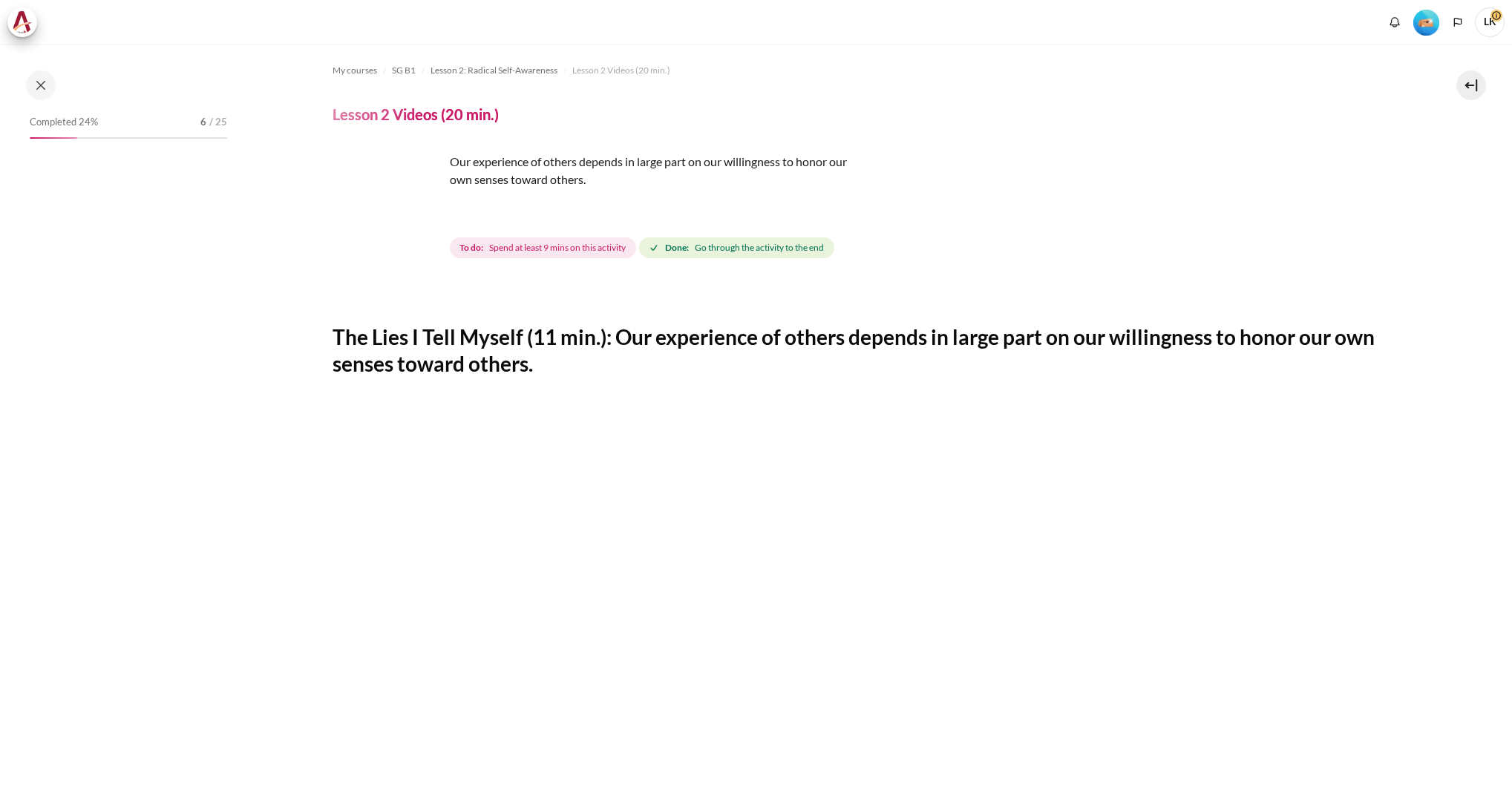 scroll, scrollTop: 0, scrollLeft: 0, axis: both 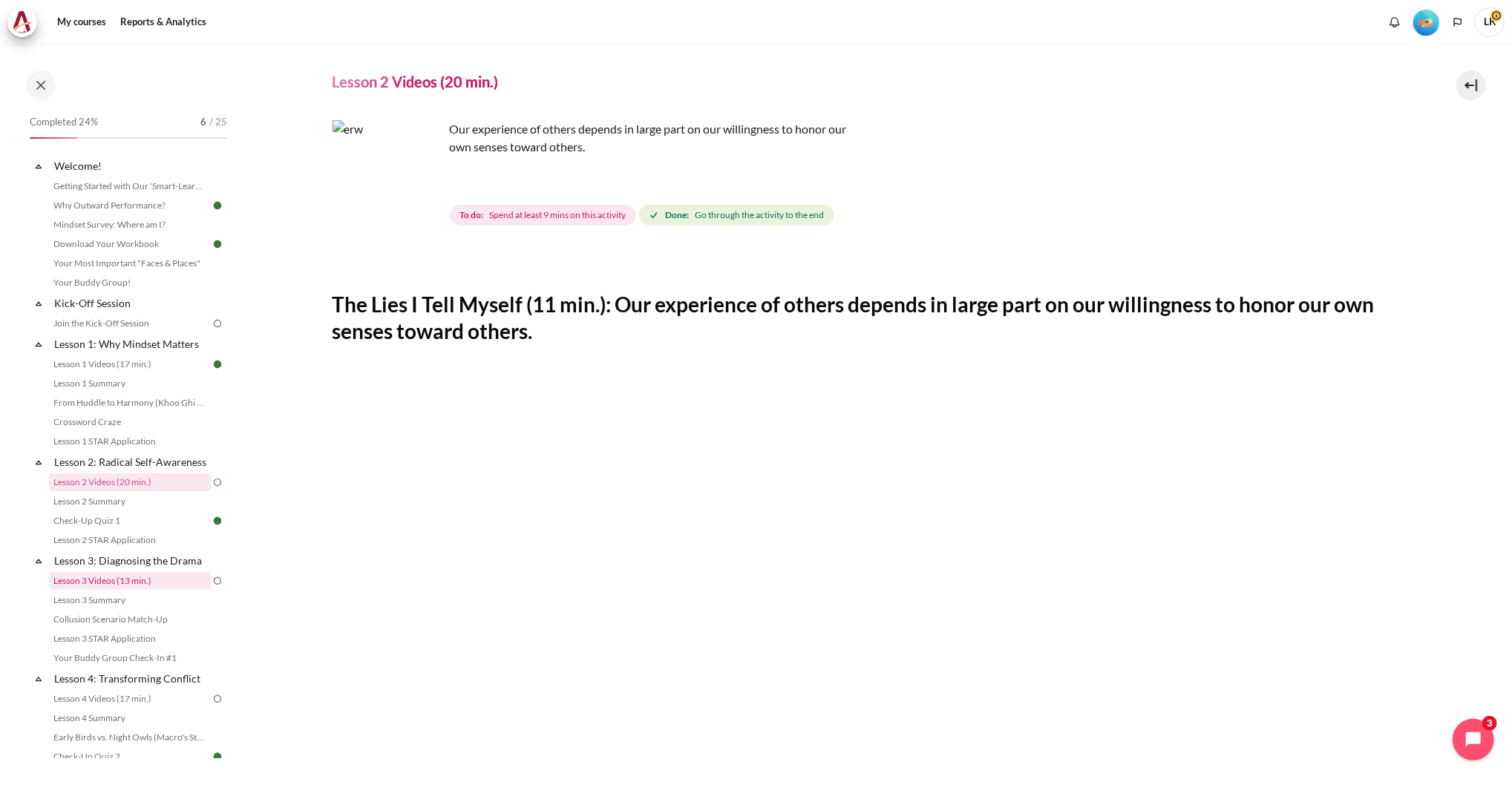 click on "Lesson 3 Videos (13 min.)" at bounding box center (130, 581) 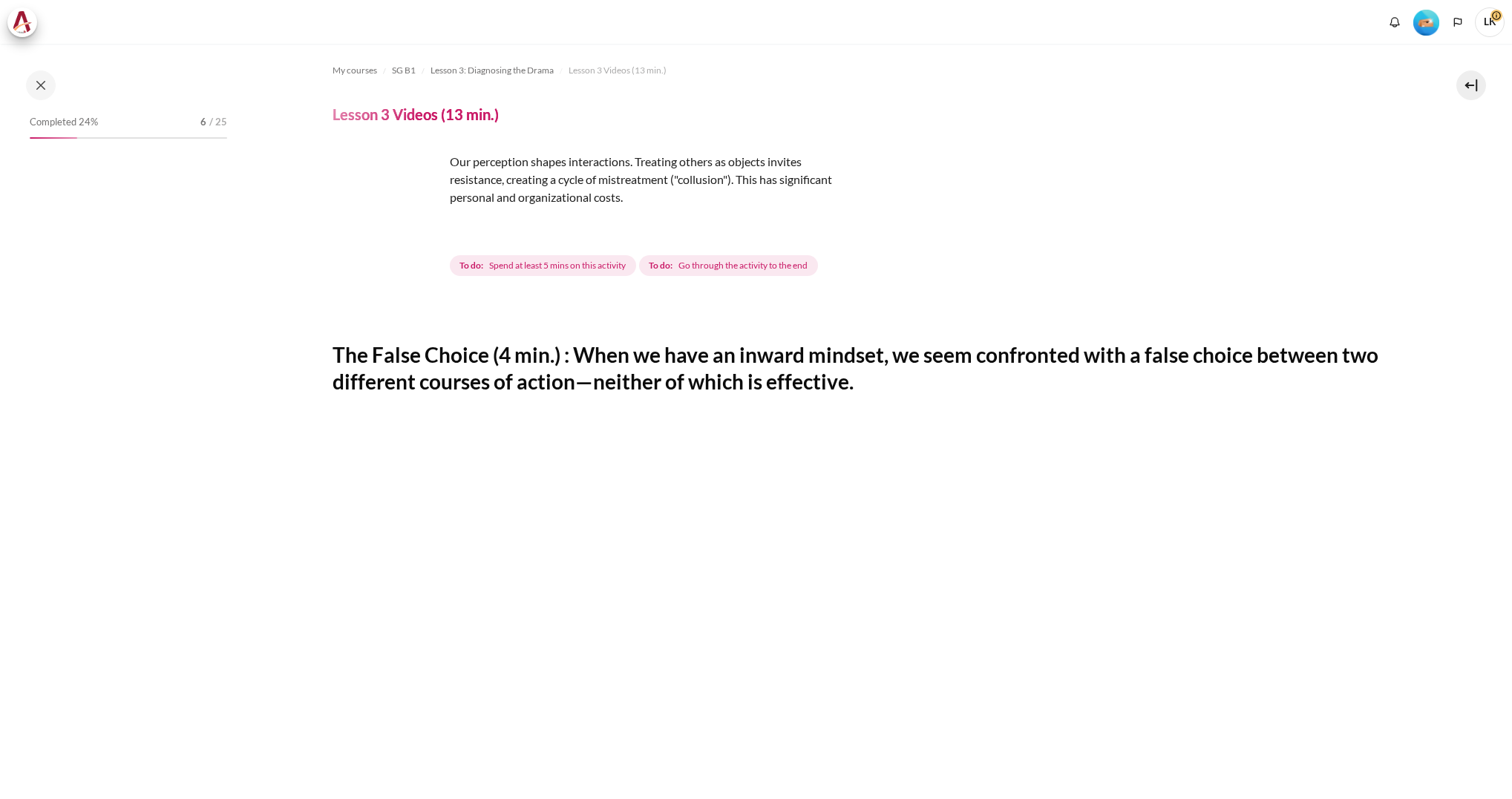 scroll, scrollTop: 0, scrollLeft: 0, axis: both 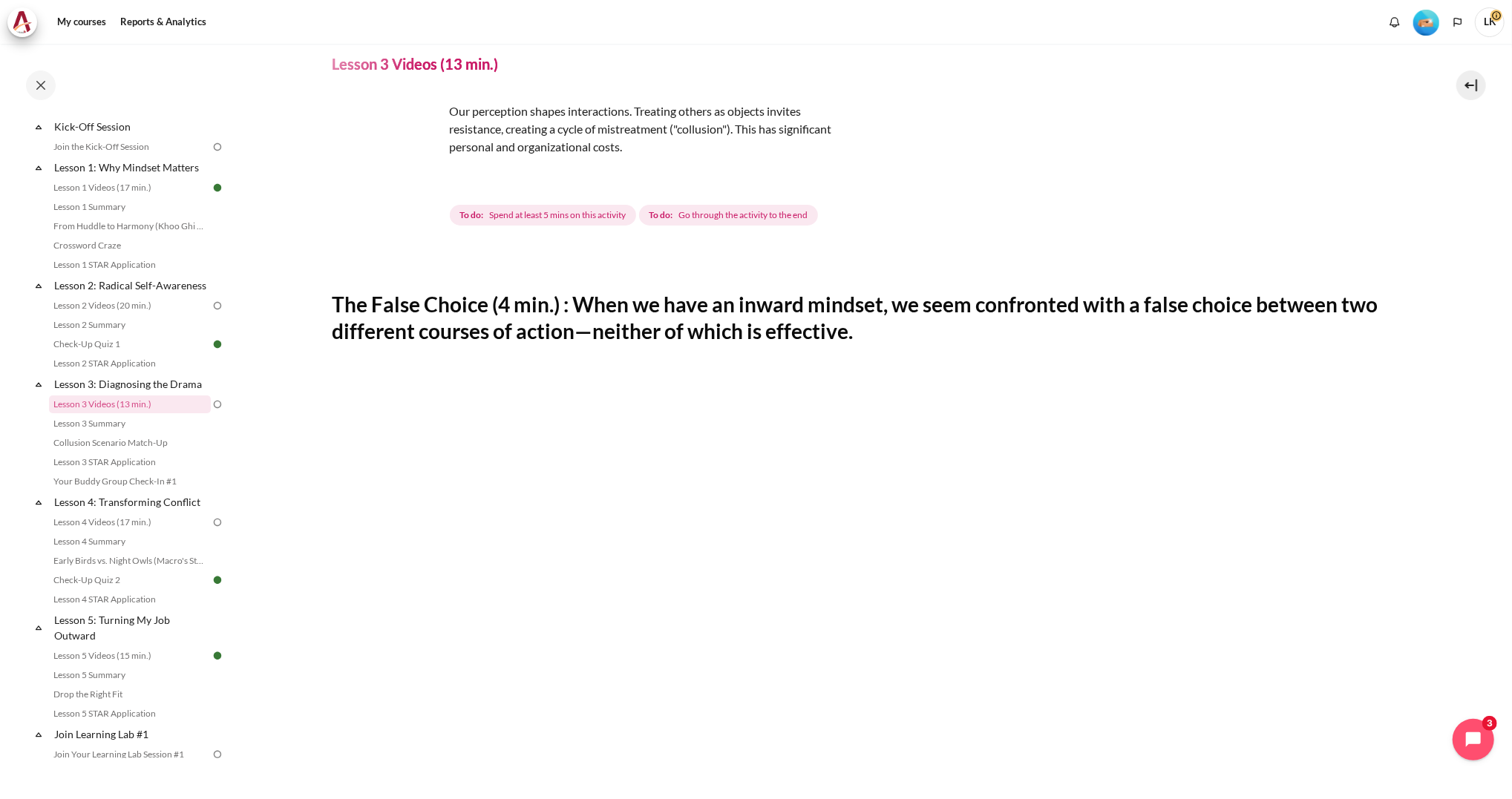 click at bounding box center [388, 158] 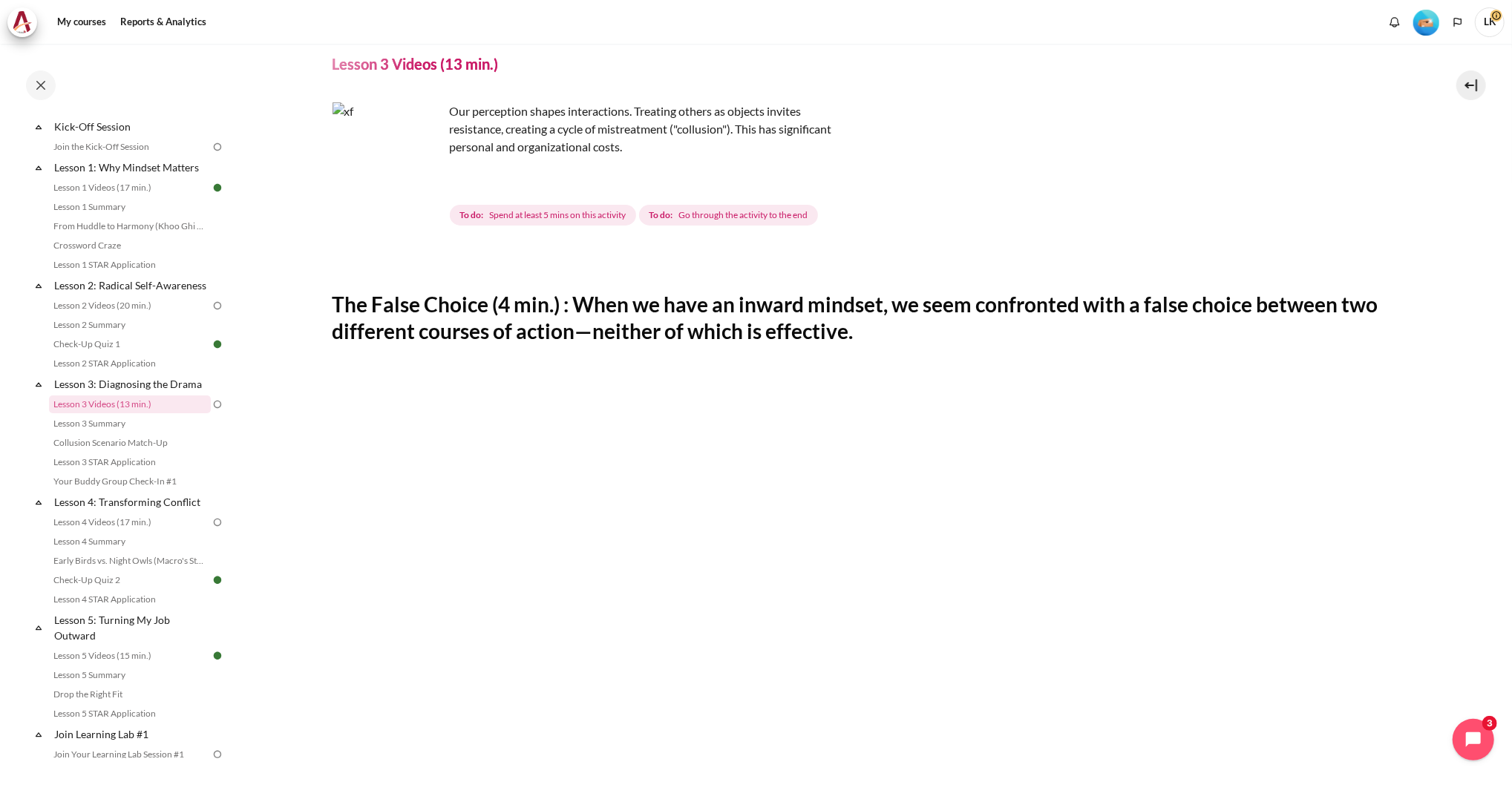 click at bounding box center (388, 158) 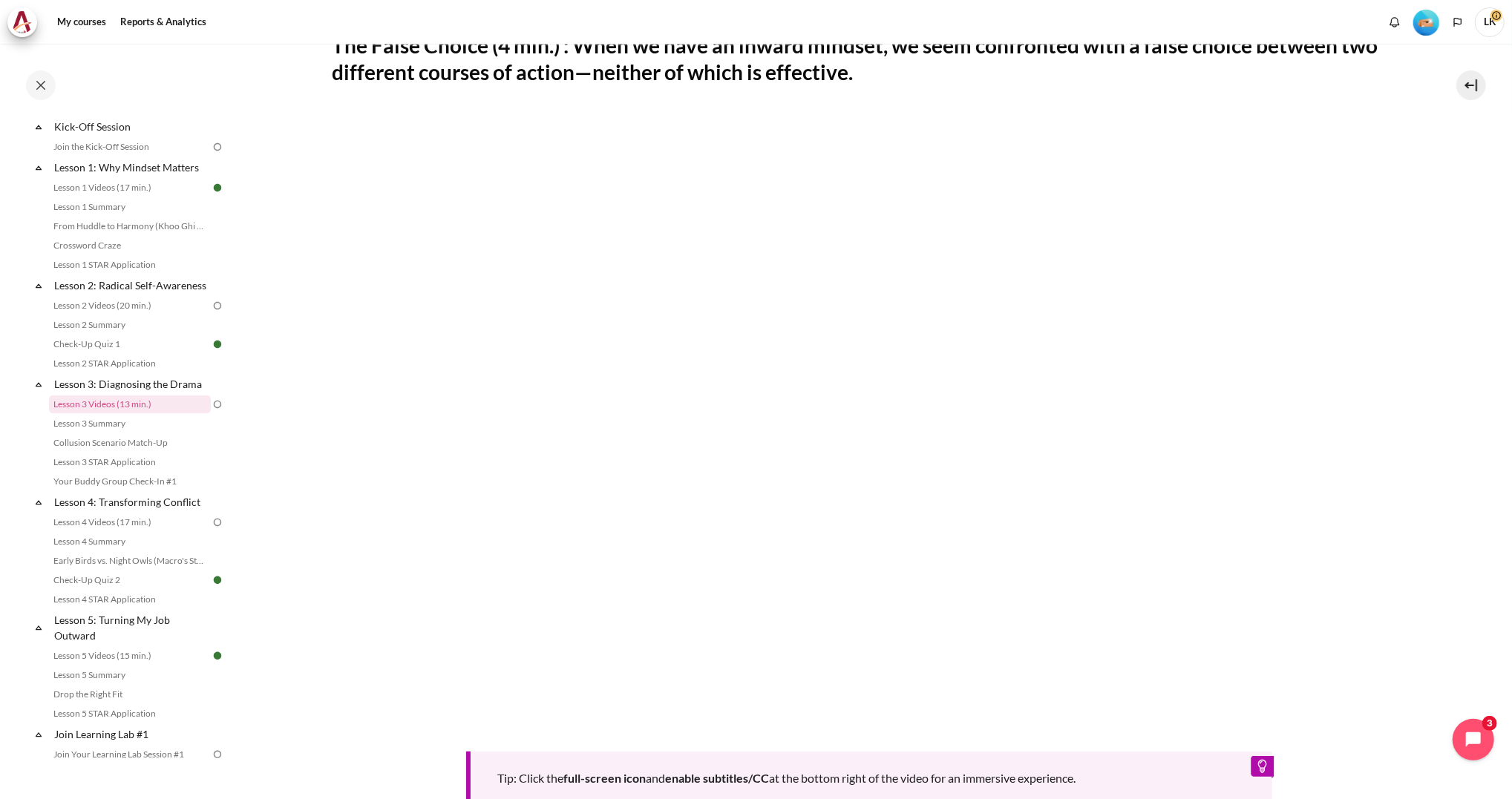 scroll, scrollTop: 51, scrollLeft: 0, axis: vertical 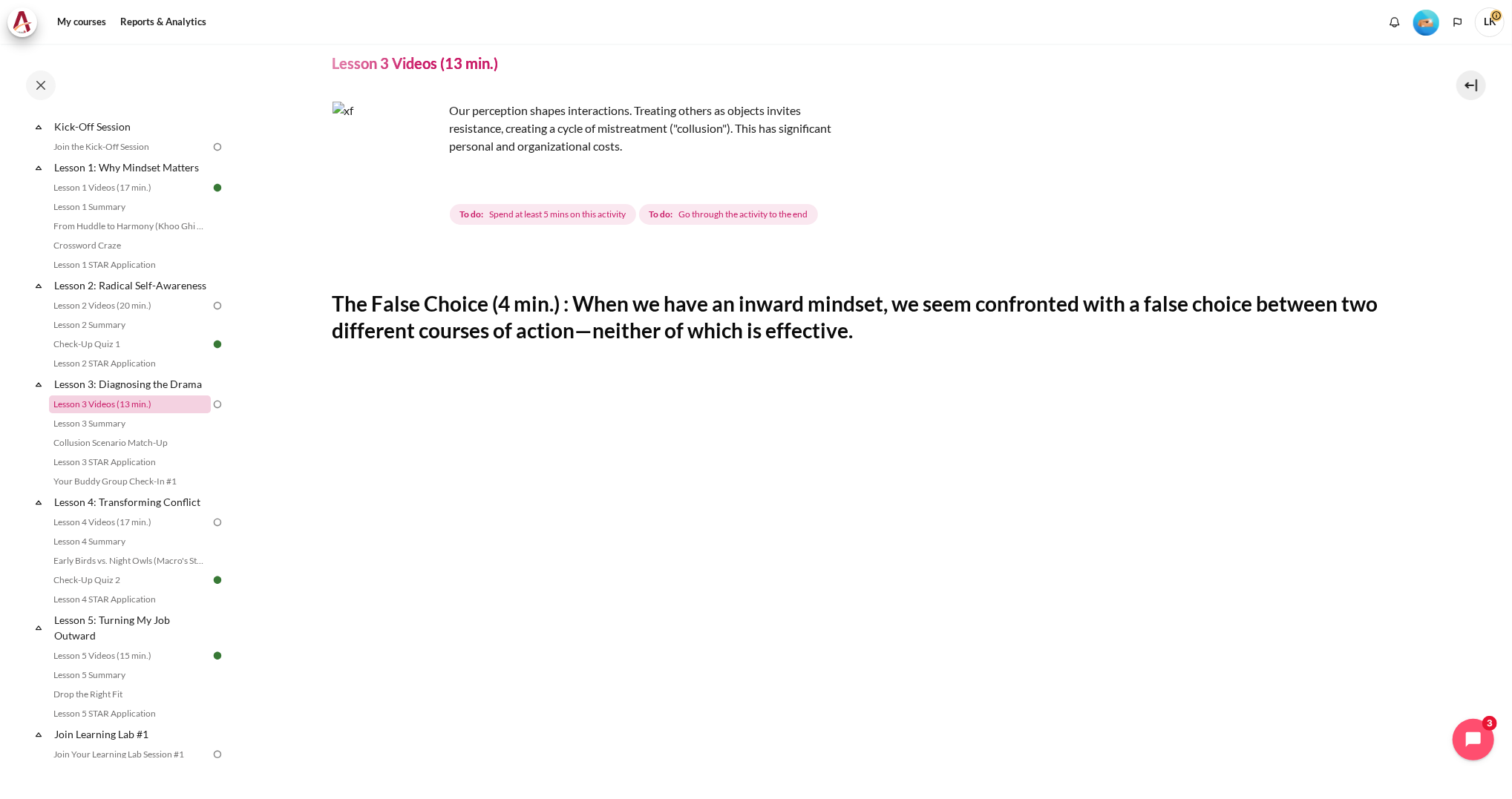 click on "Lesson 3 Videos (13 min.)" at bounding box center (130, 404) 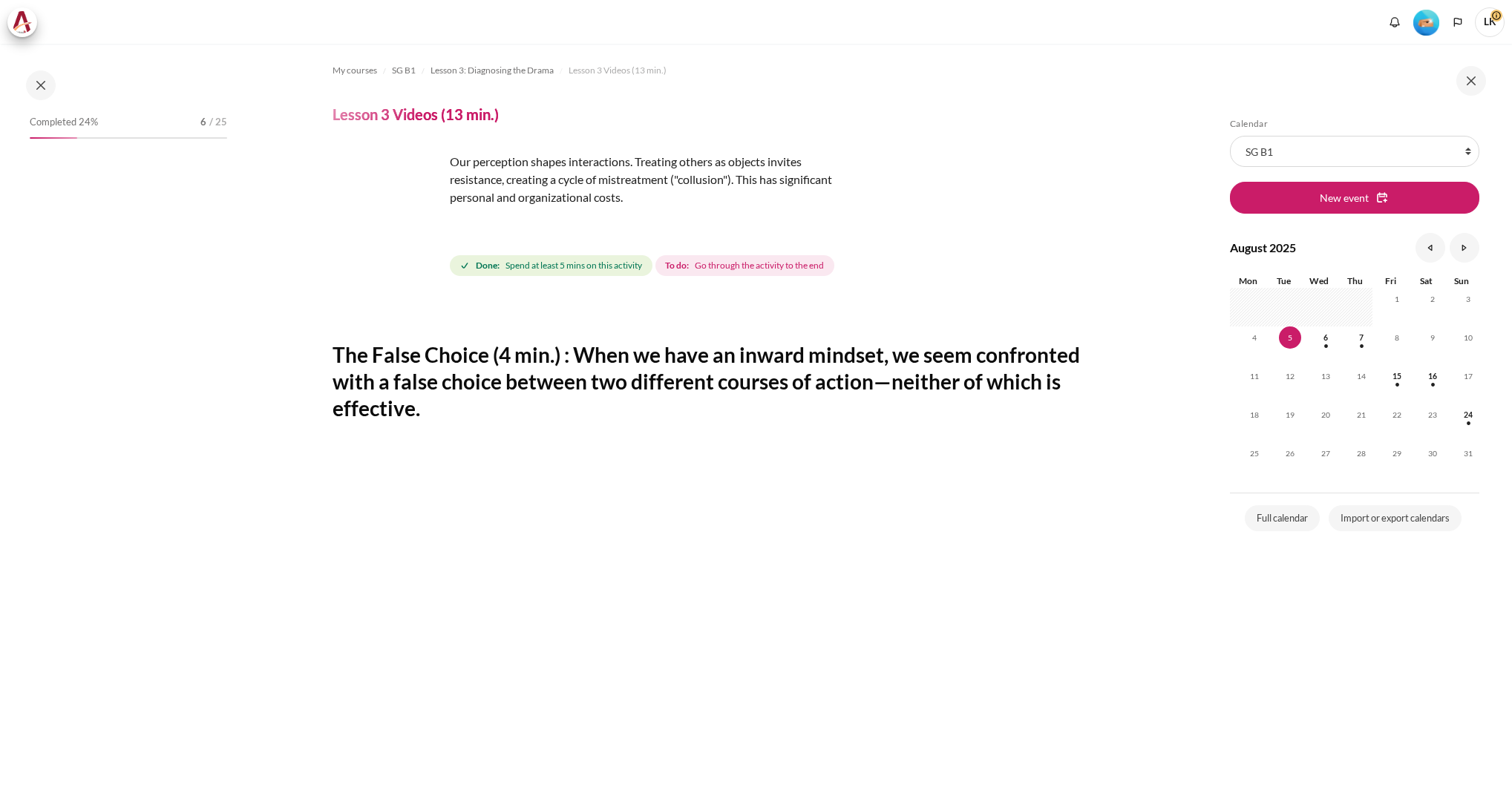 scroll, scrollTop: 0, scrollLeft: 0, axis: both 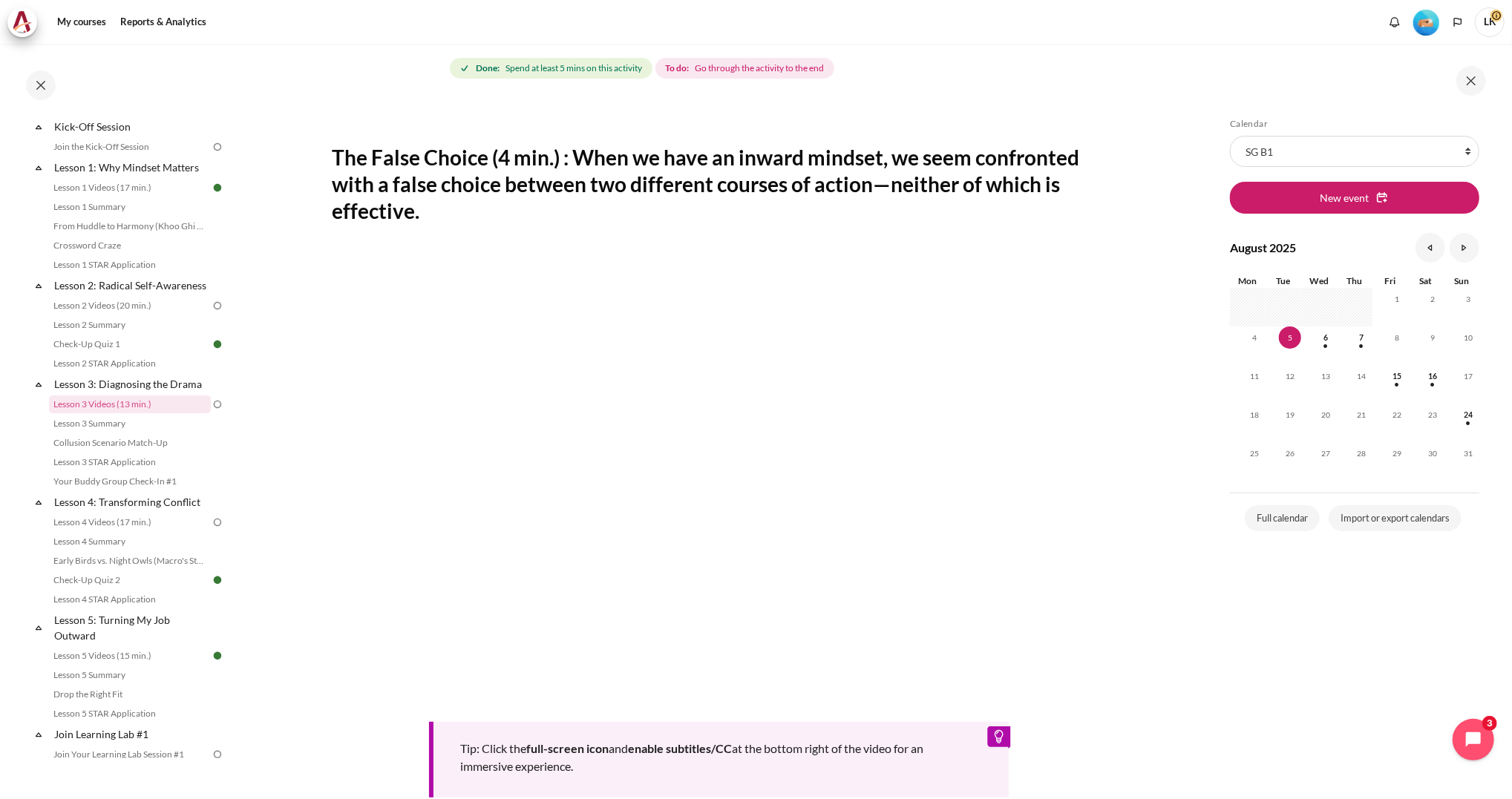 click on "My courses
SG B1
Lesson 3: Diagnosing the Drama
Lesson 3 Videos (13 min.)
Lesson 3 Videos (13 min.)
Completion requirements" at bounding box center [719, 419] 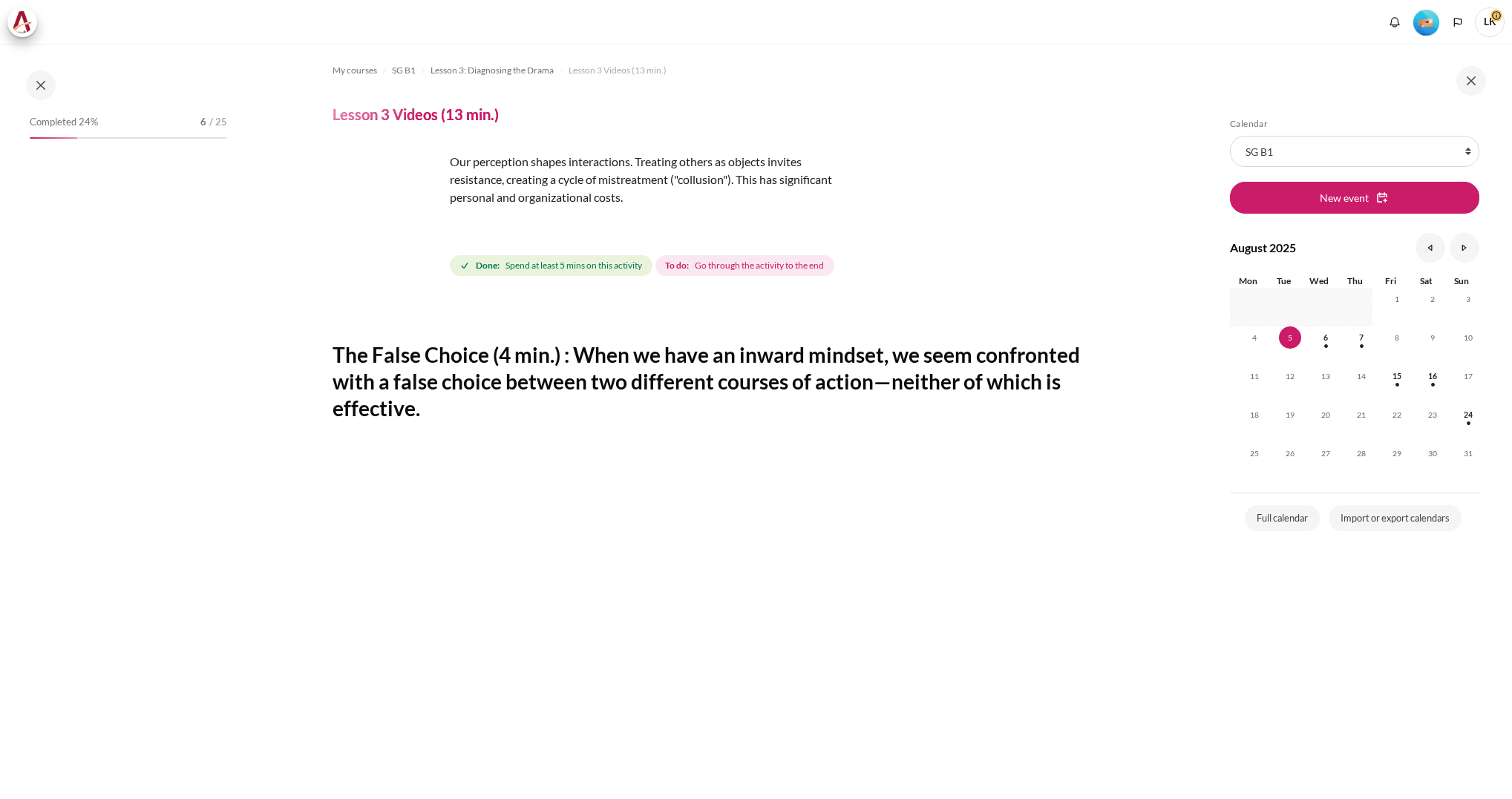 scroll, scrollTop: 0, scrollLeft: 0, axis: both 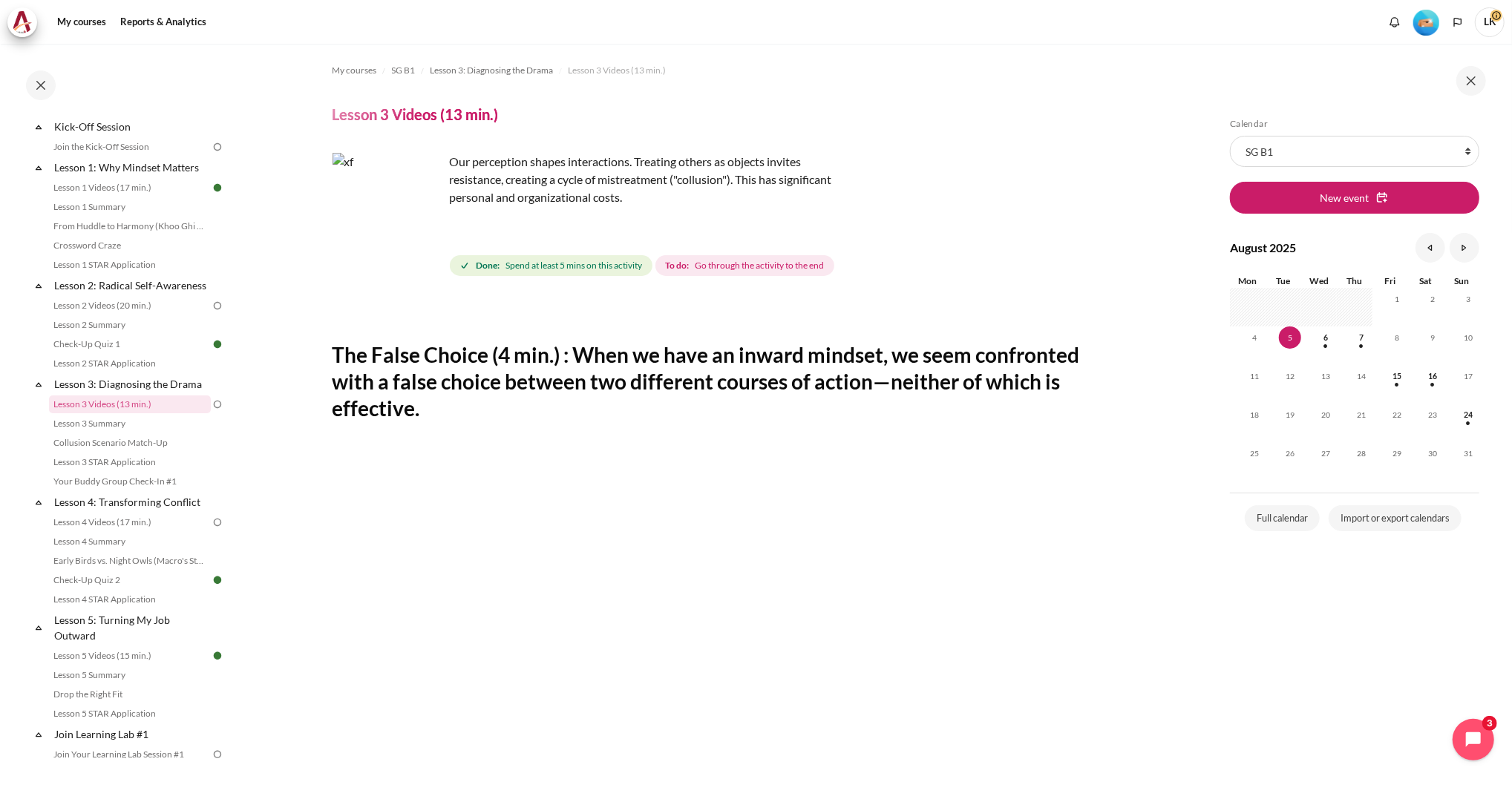 click at bounding box center [388, 208] 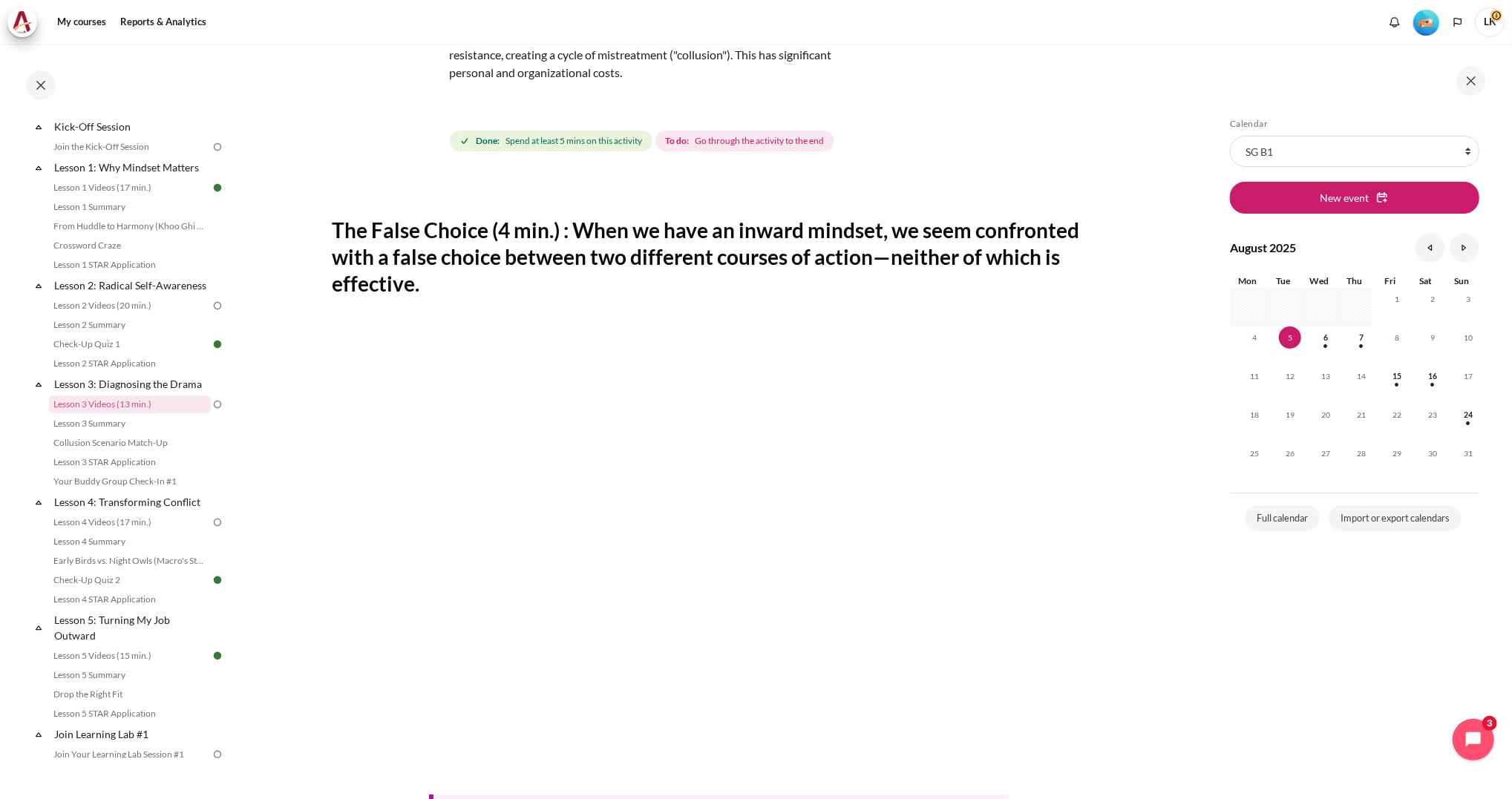 scroll, scrollTop: 0, scrollLeft: 0, axis: both 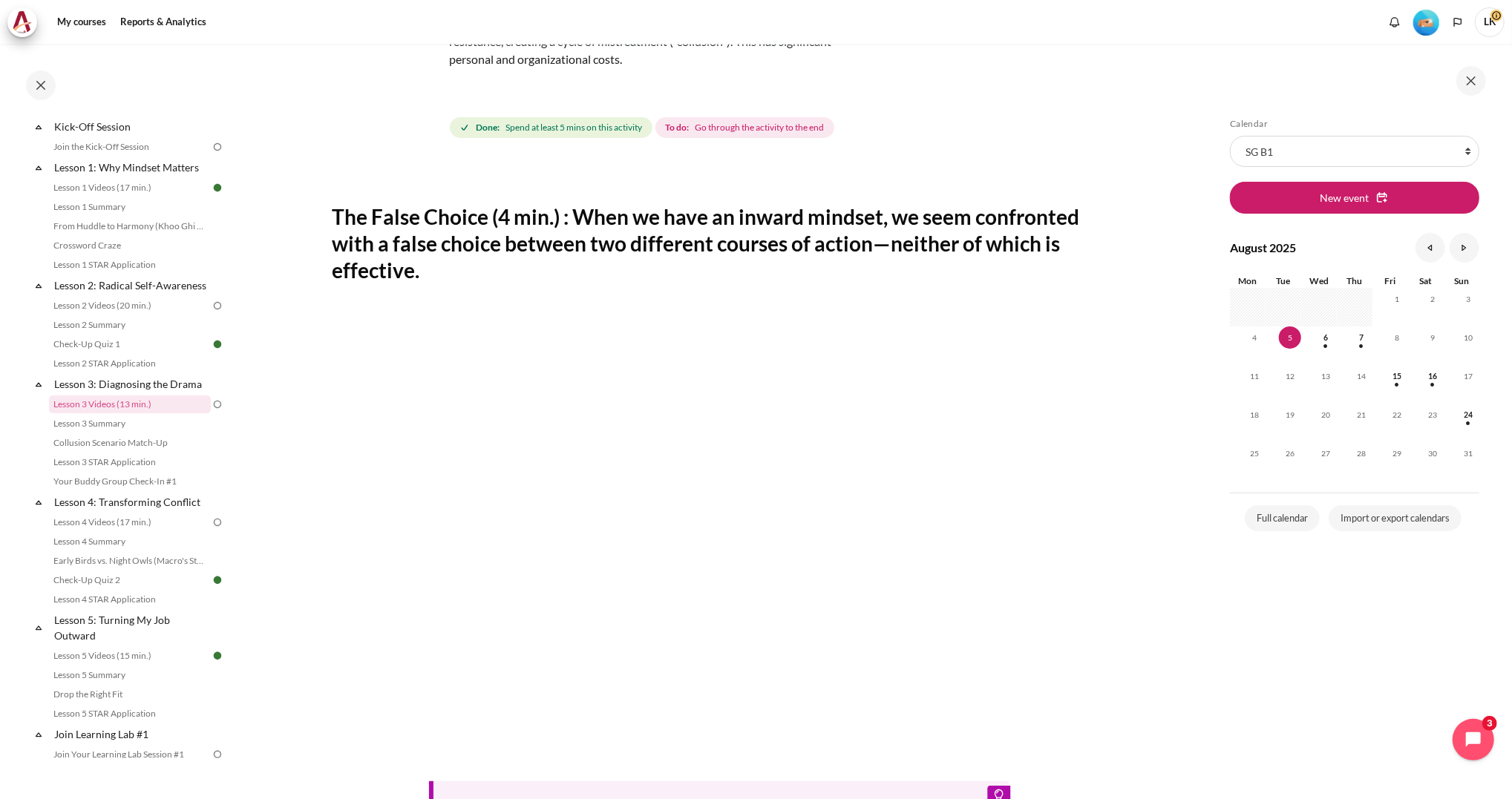 click on "Tip: Click the  full-screen icon  and  enable subtitles/CC  at the bottom right of the video for an immersive experience." at bounding box center [719, 819] 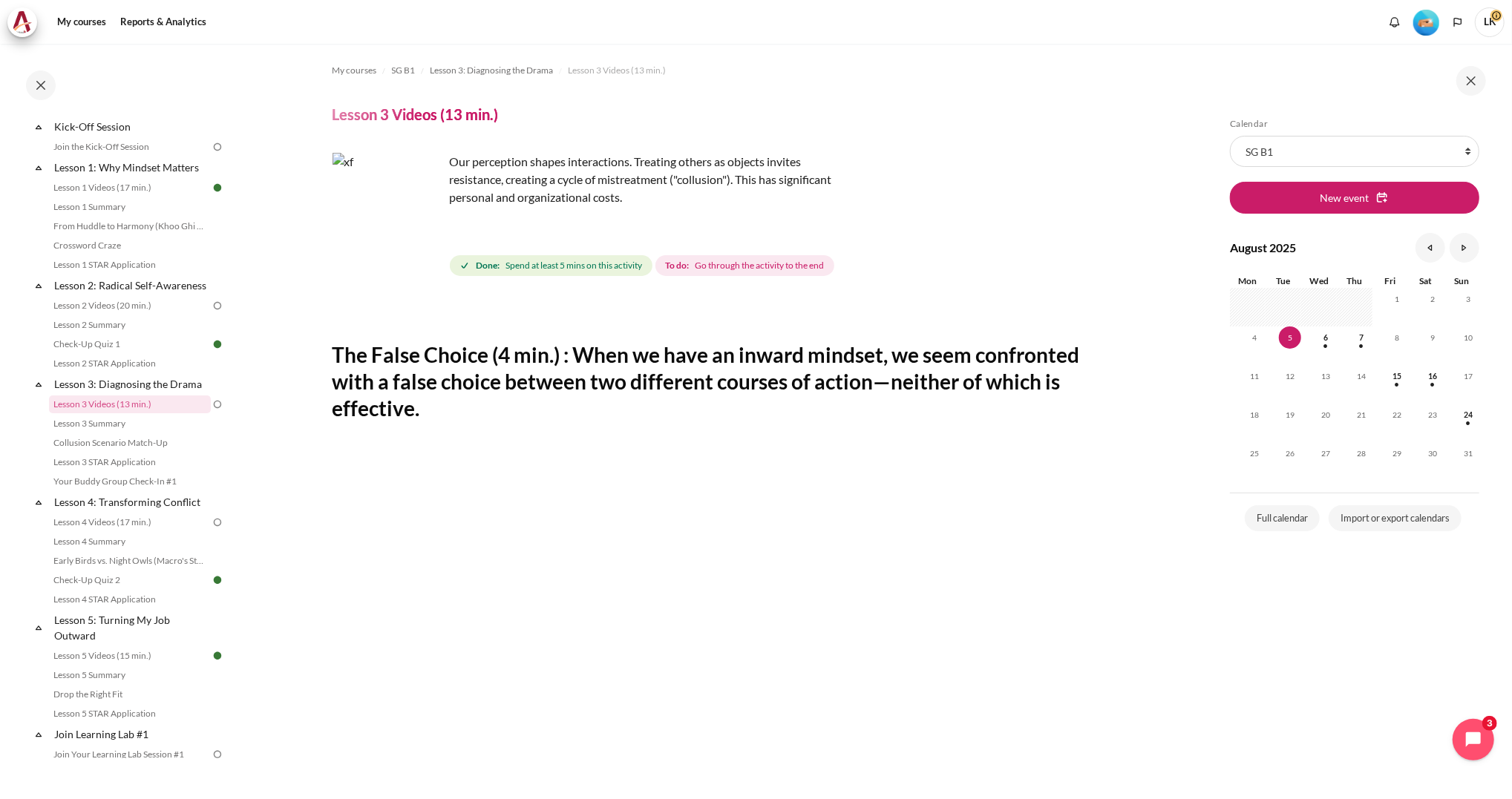 scroll, scrollTop: 99, scrollLeft: 0, axis: vertical 